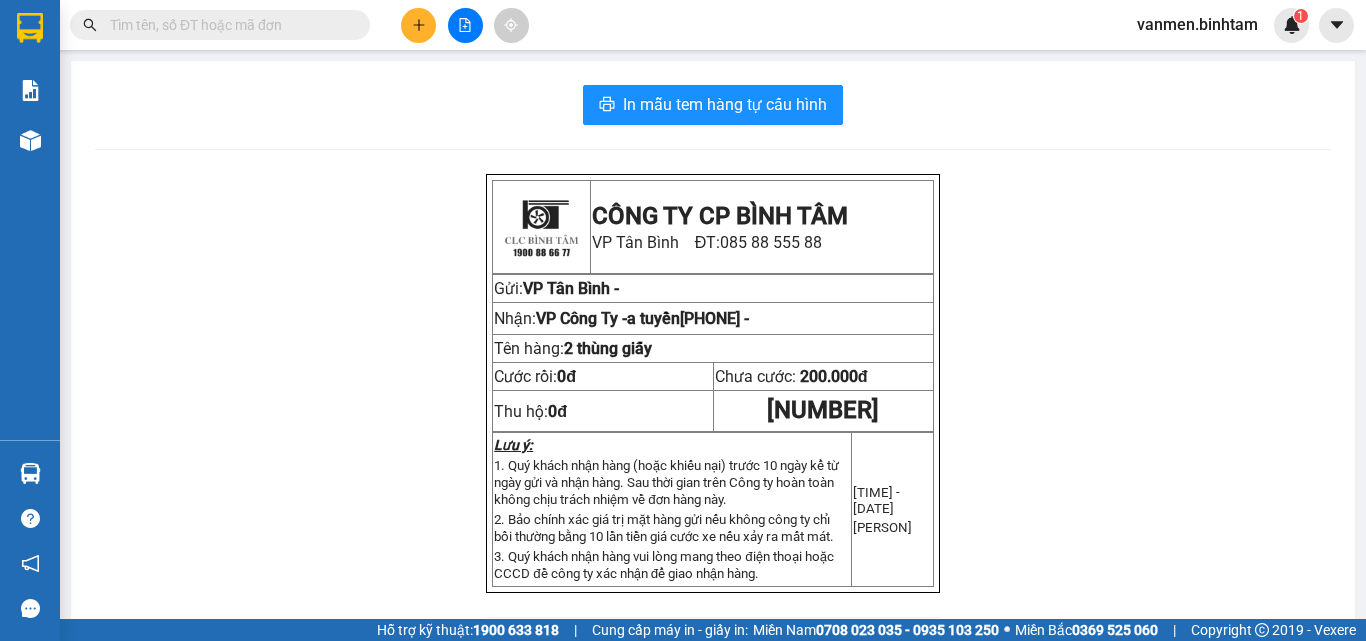 scroll, scrollTop: 0, scrollLeft: 0, axis: both 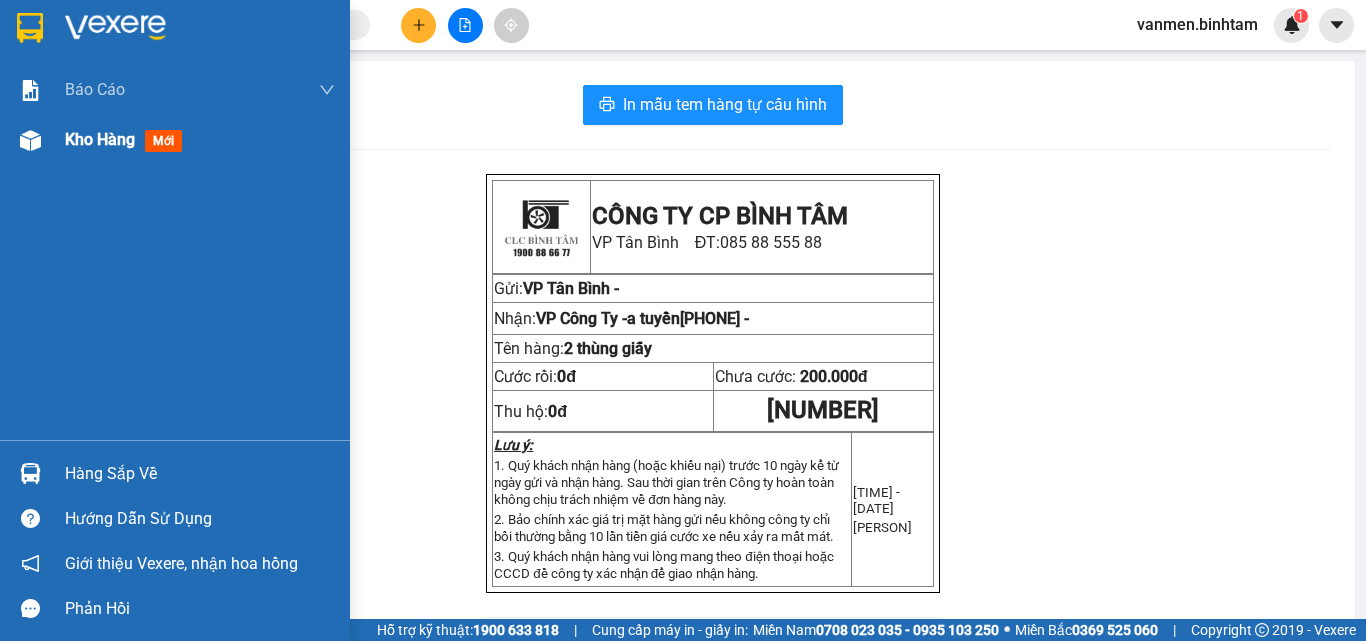 click at bounding box center (30, 140) 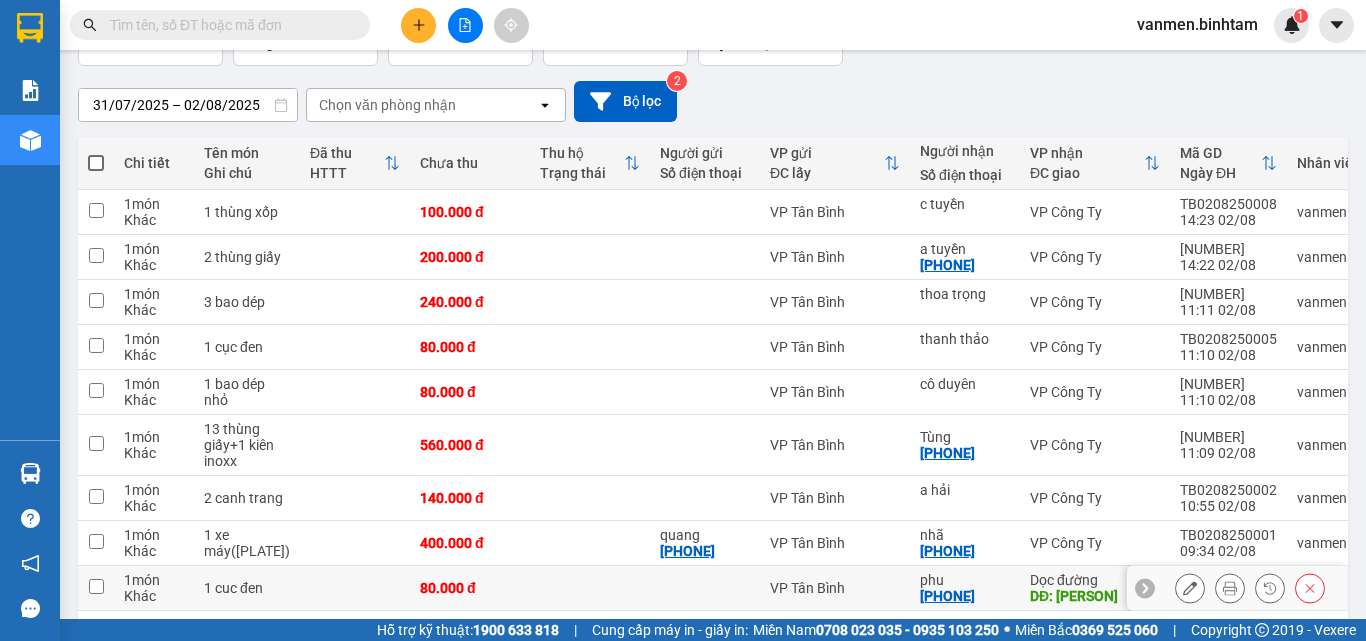 scroll, scrollTop: 0, scrollLeft: 0, axis: both 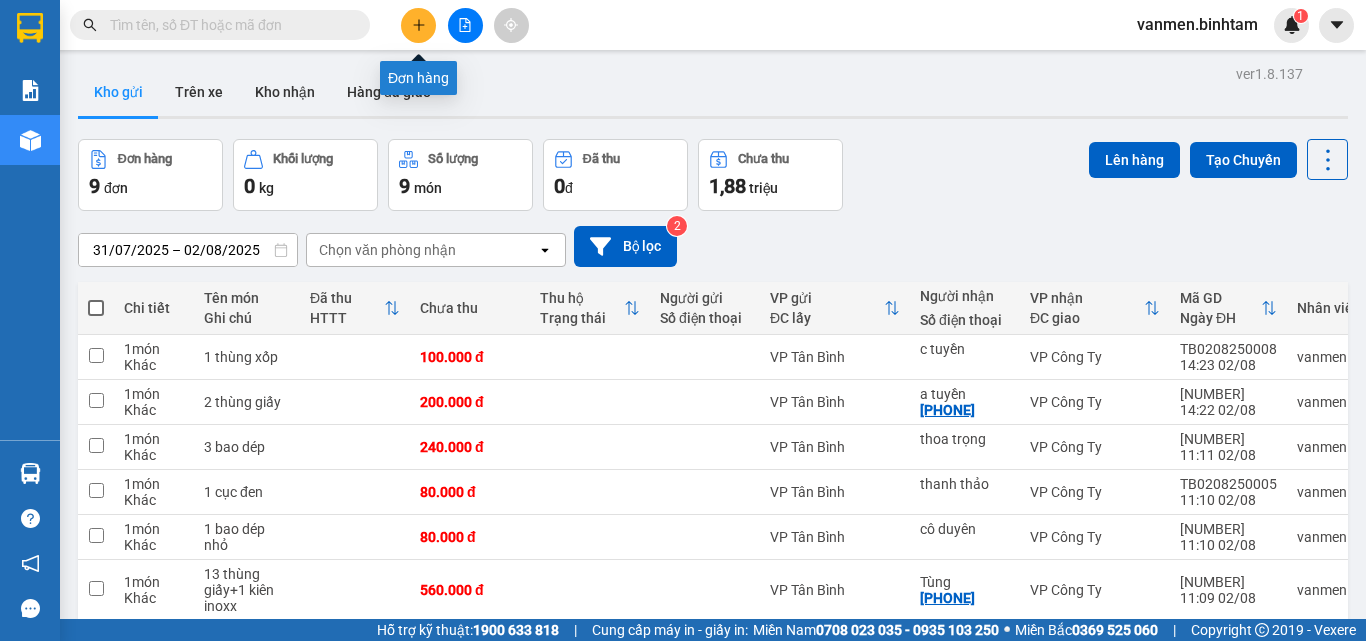 click 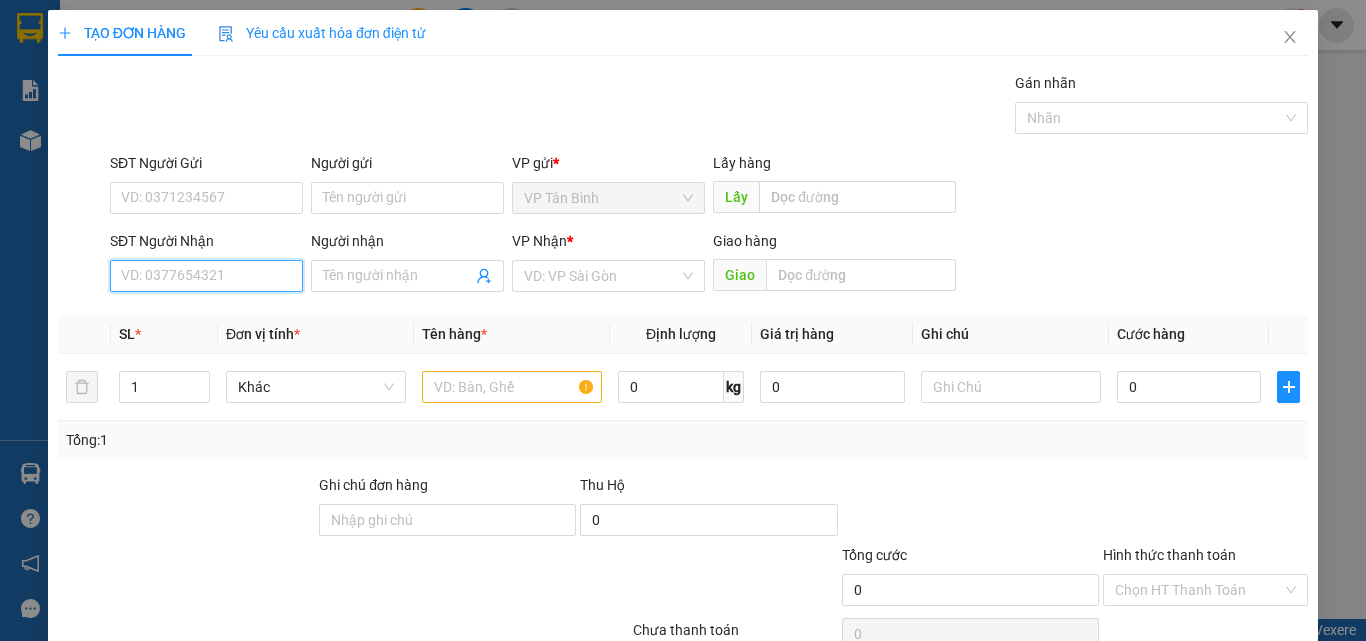 click on "SĐT Người Nhận" at bounding box center [206, 276] 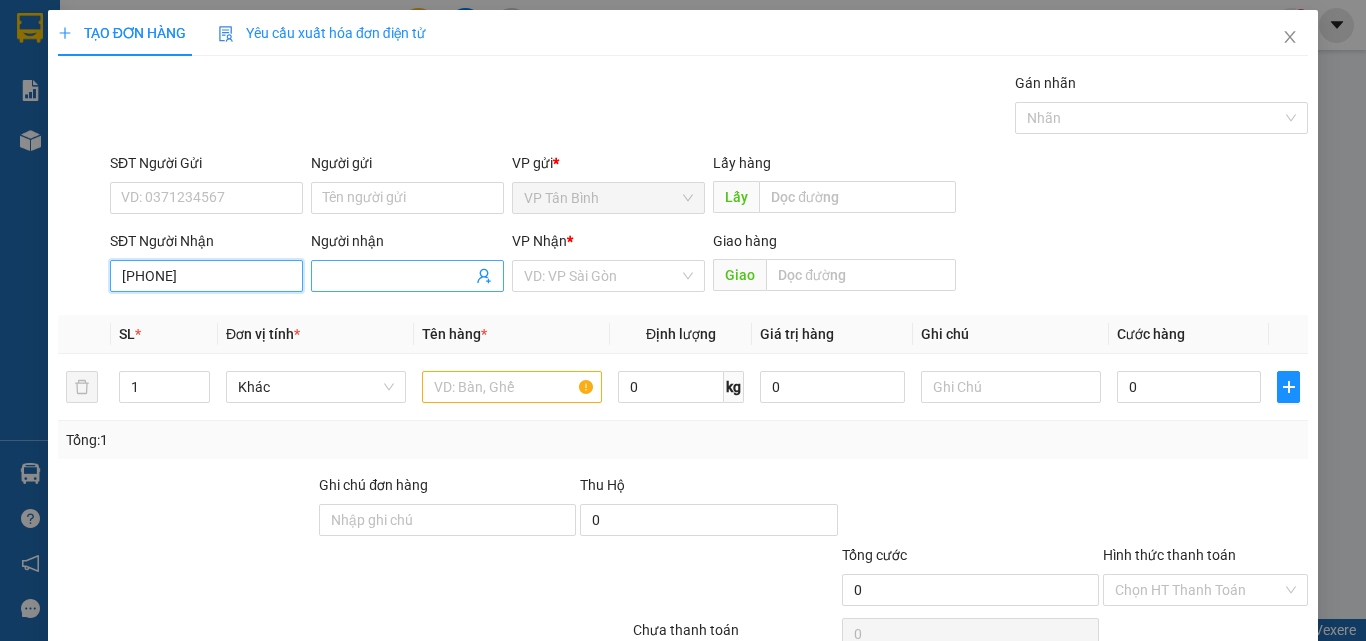 type on "[PHONE]" 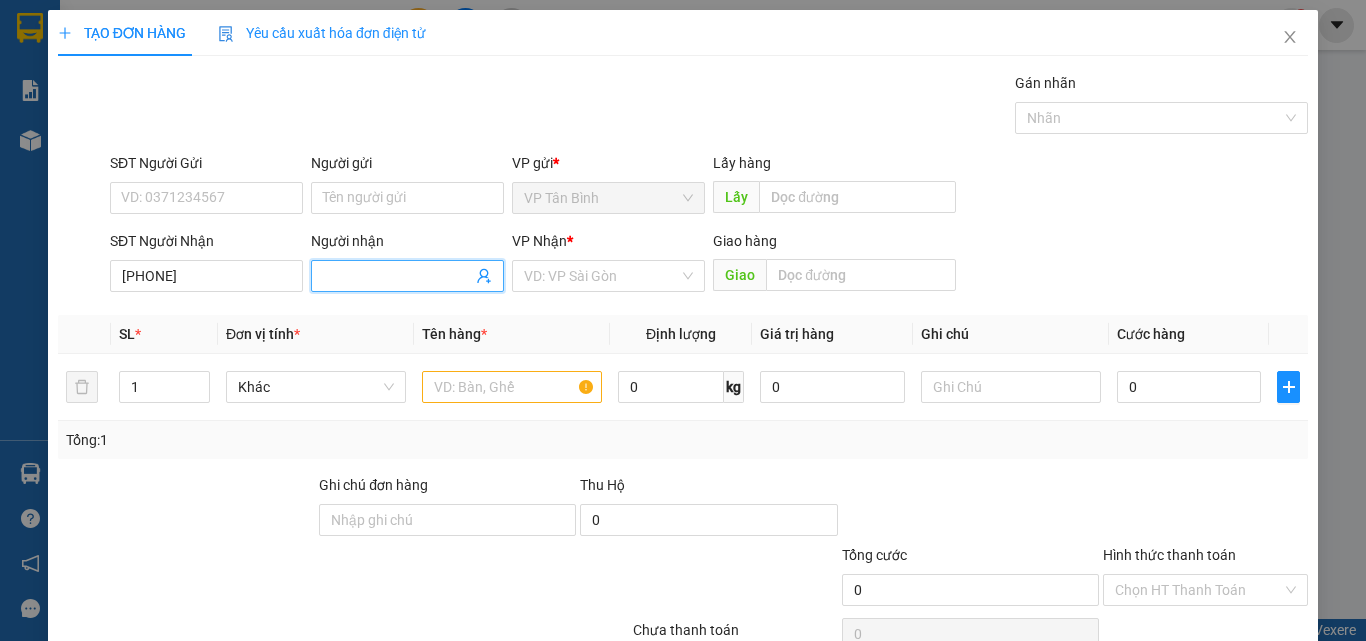 click on "Người nhận" at bounding box center (397, 276) 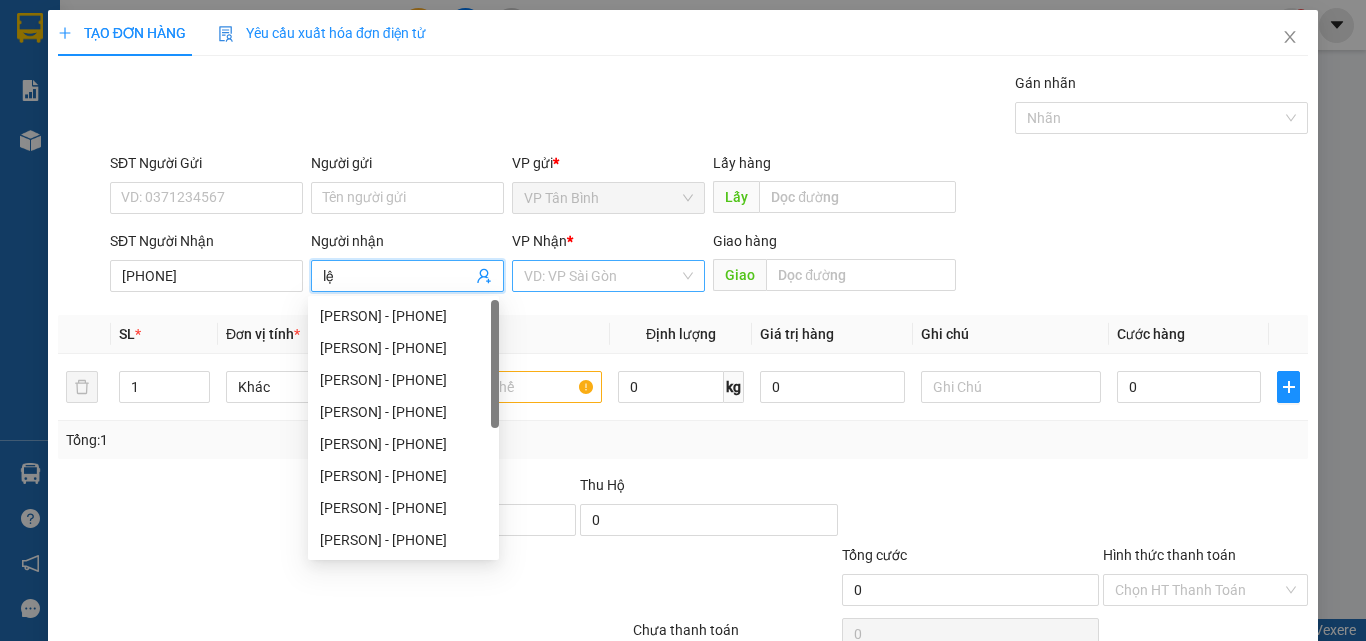 type on "lệ" 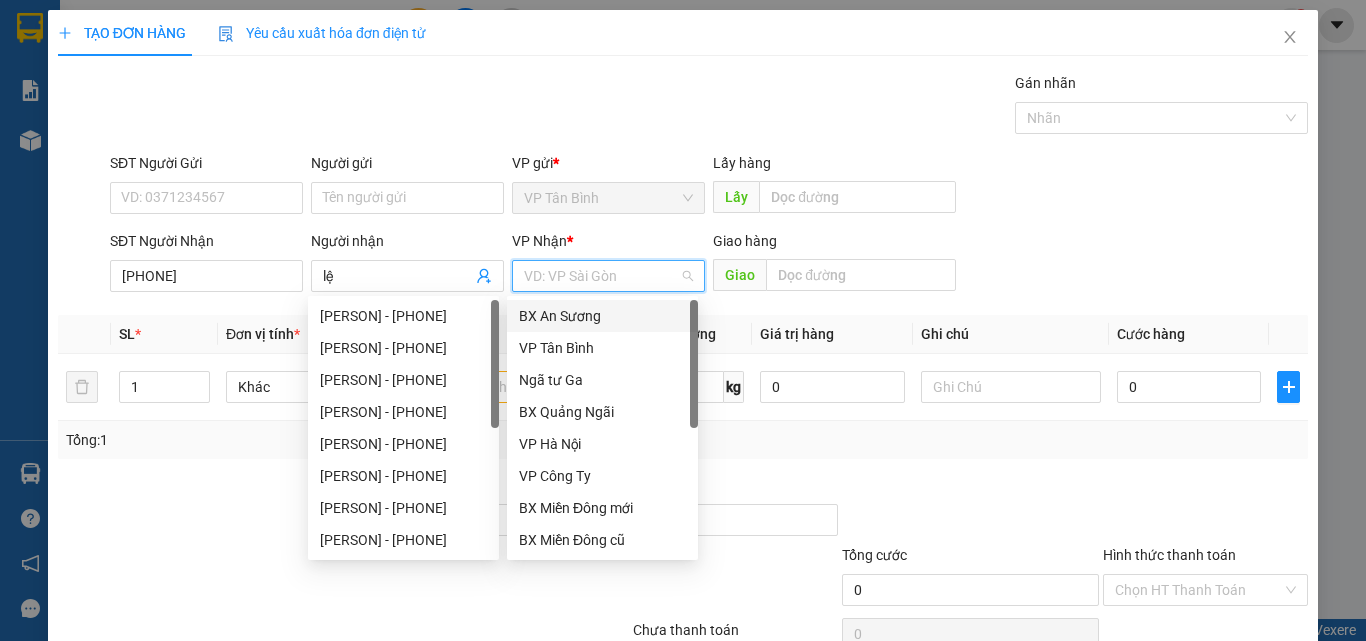 click at bounding box center (601, 276) 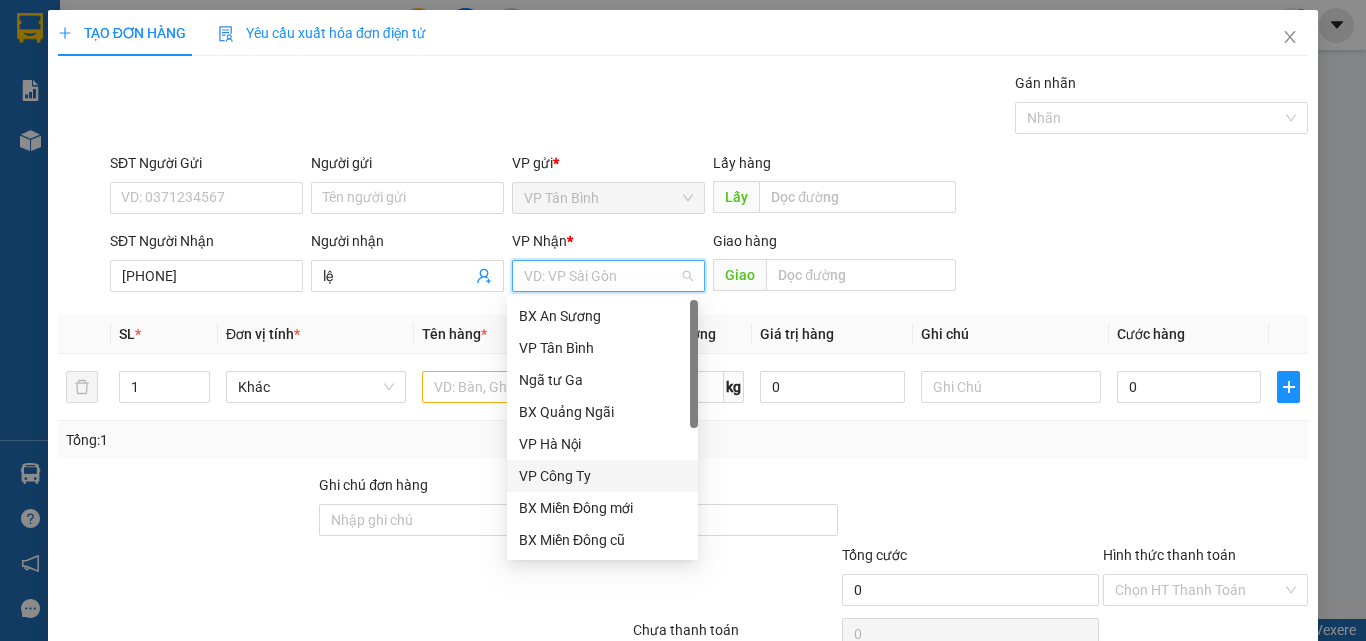 click on "VP Công Ty" at bounding box center [602, 476] 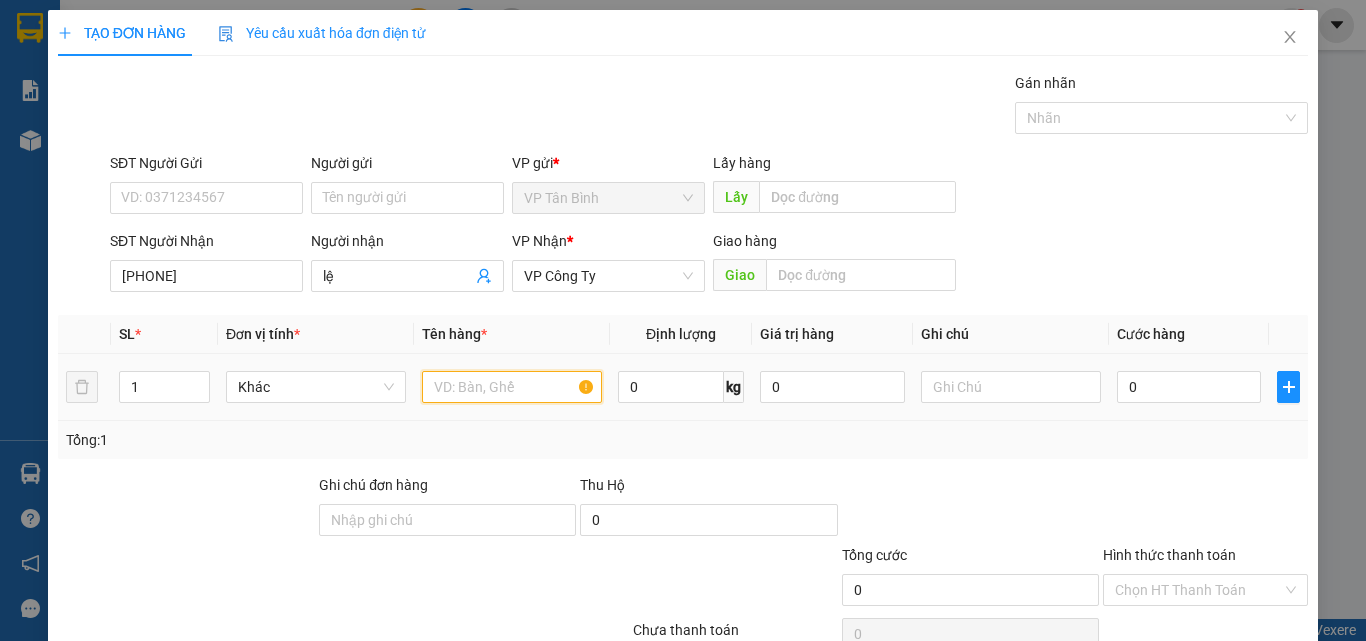 click at bounding box center [512, 387] 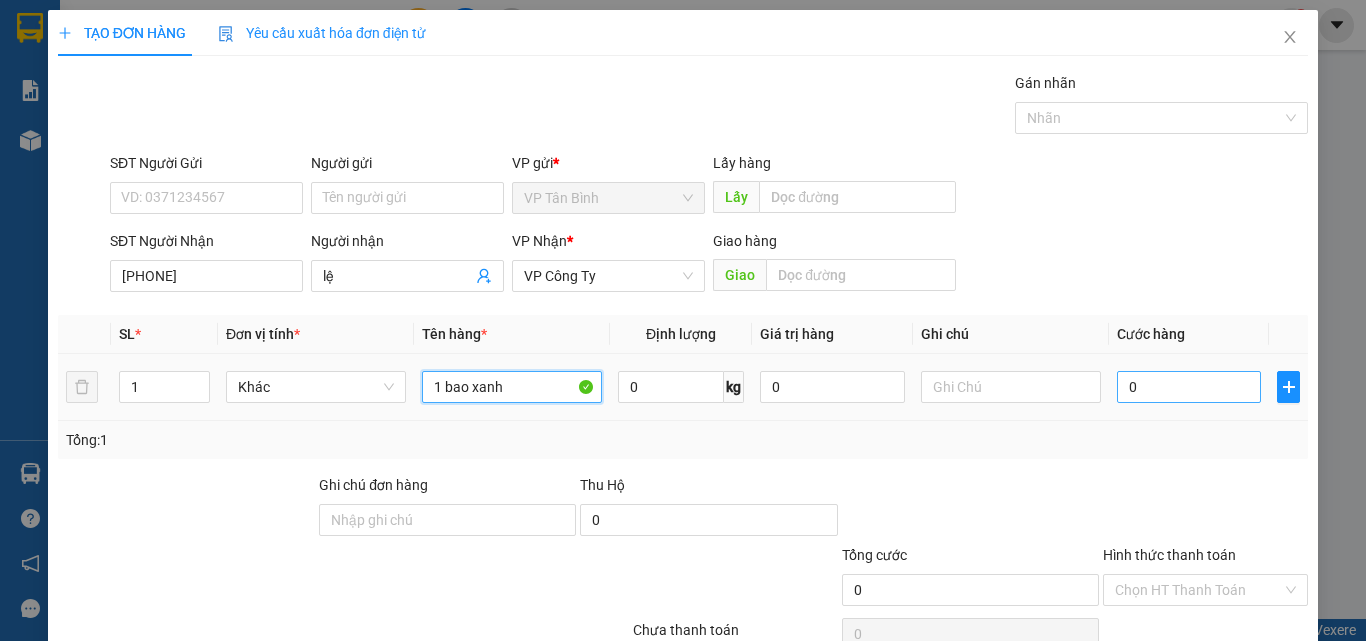 type on "1 bao xanh" 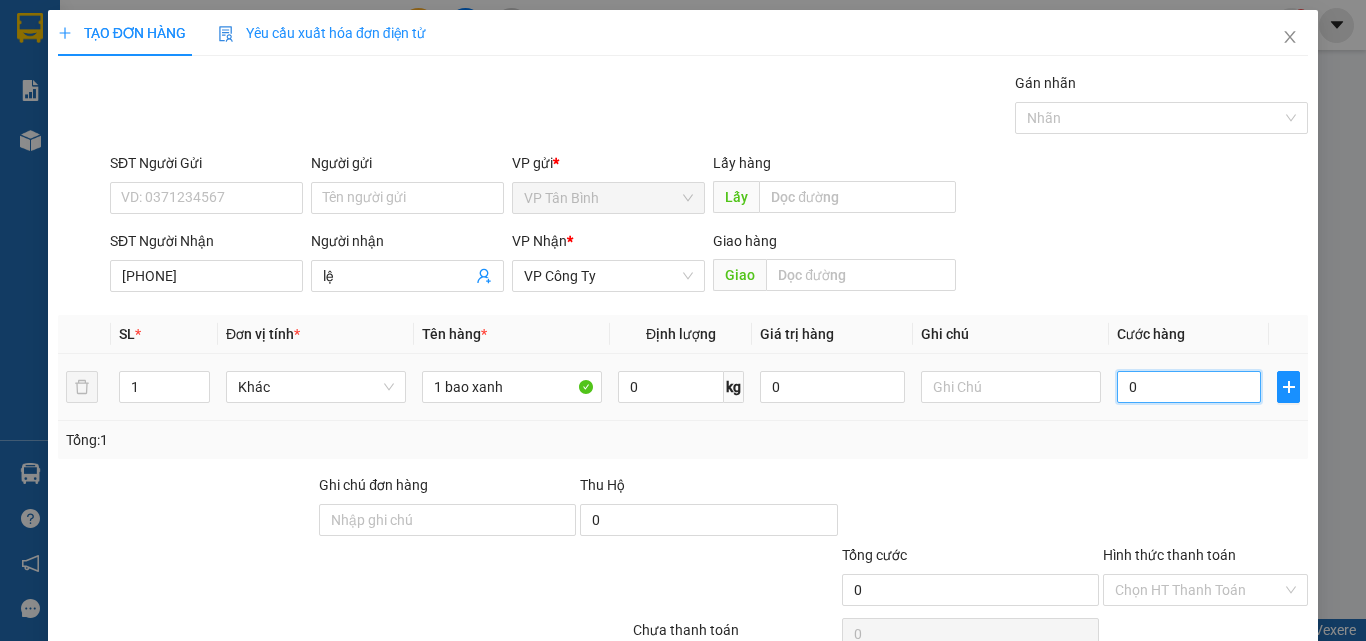 click on "0" at bounding box center (1189, 387) 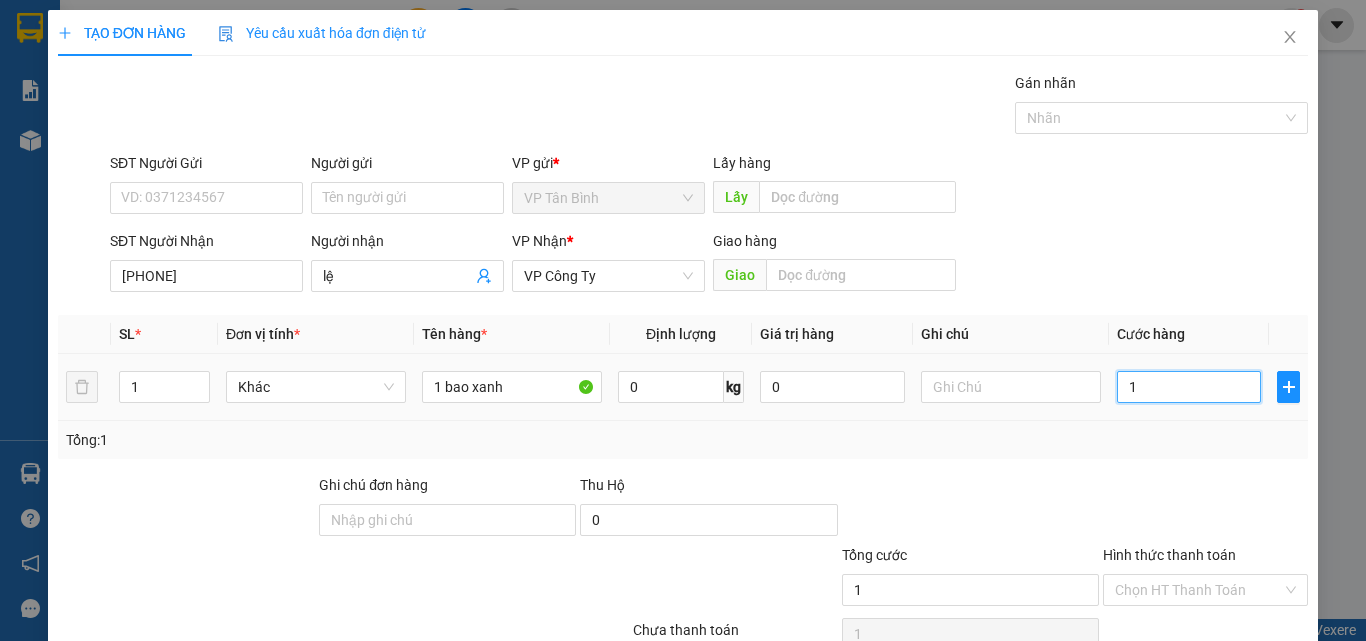 type on "1" 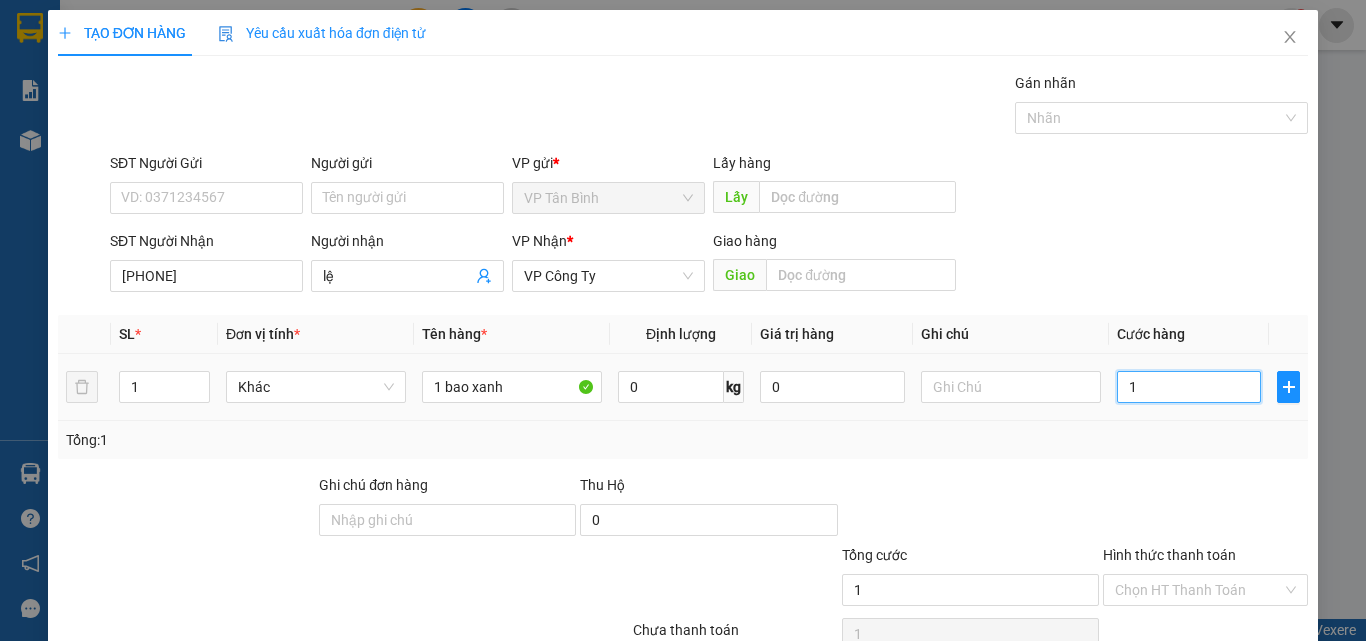 type on "1" 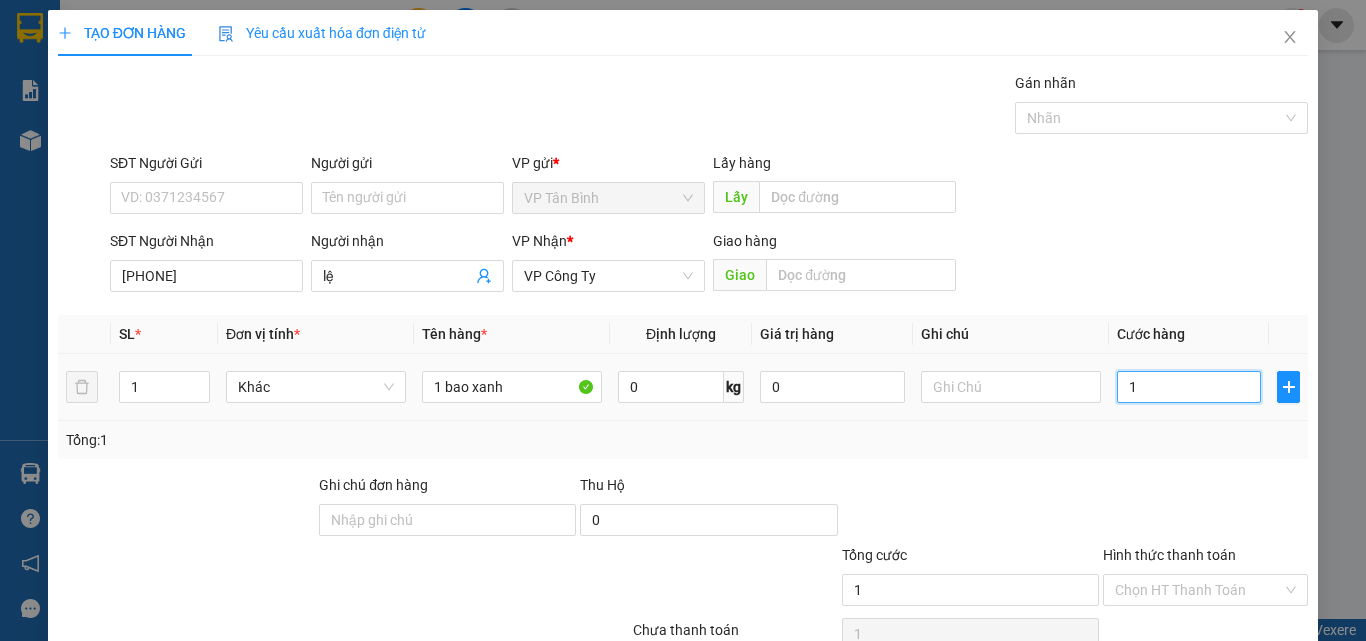 type on "1" 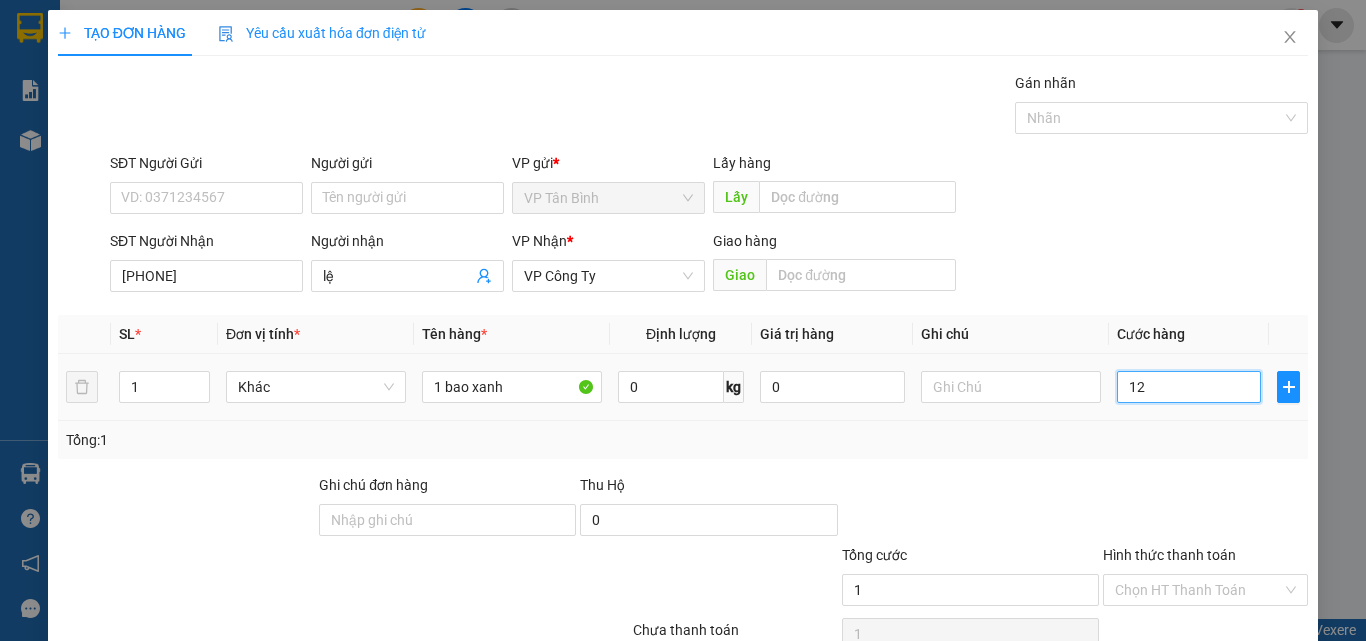 type on "12" 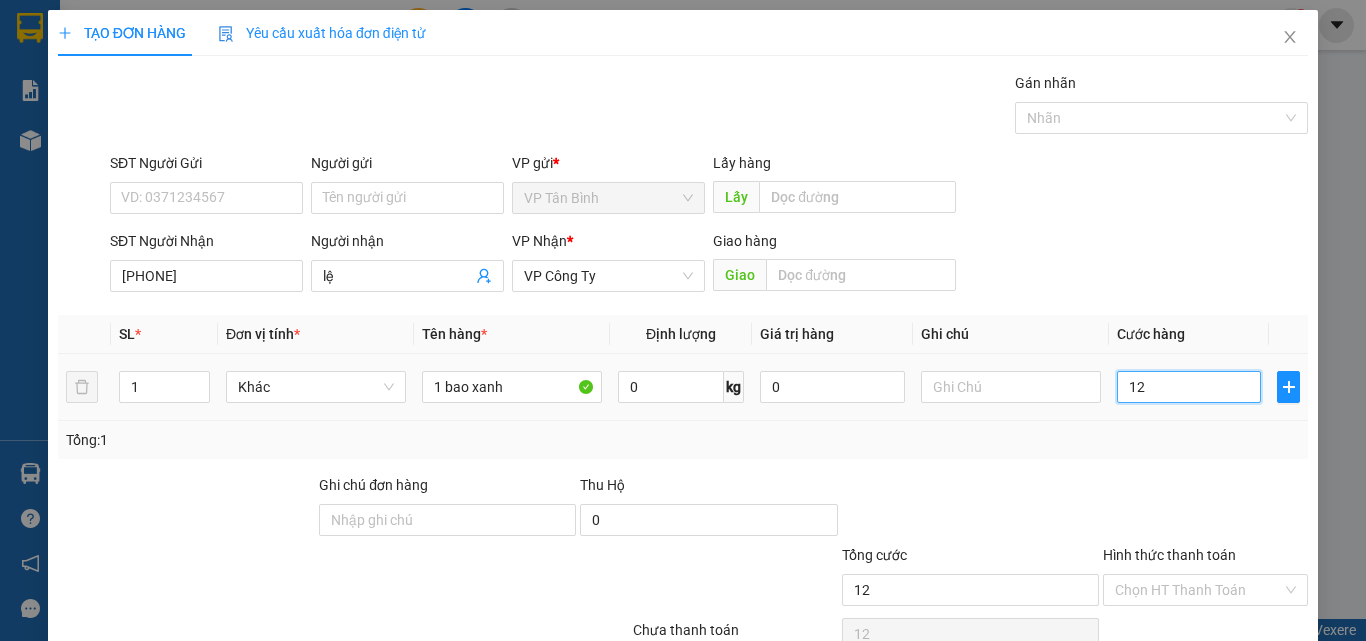 type on "120" 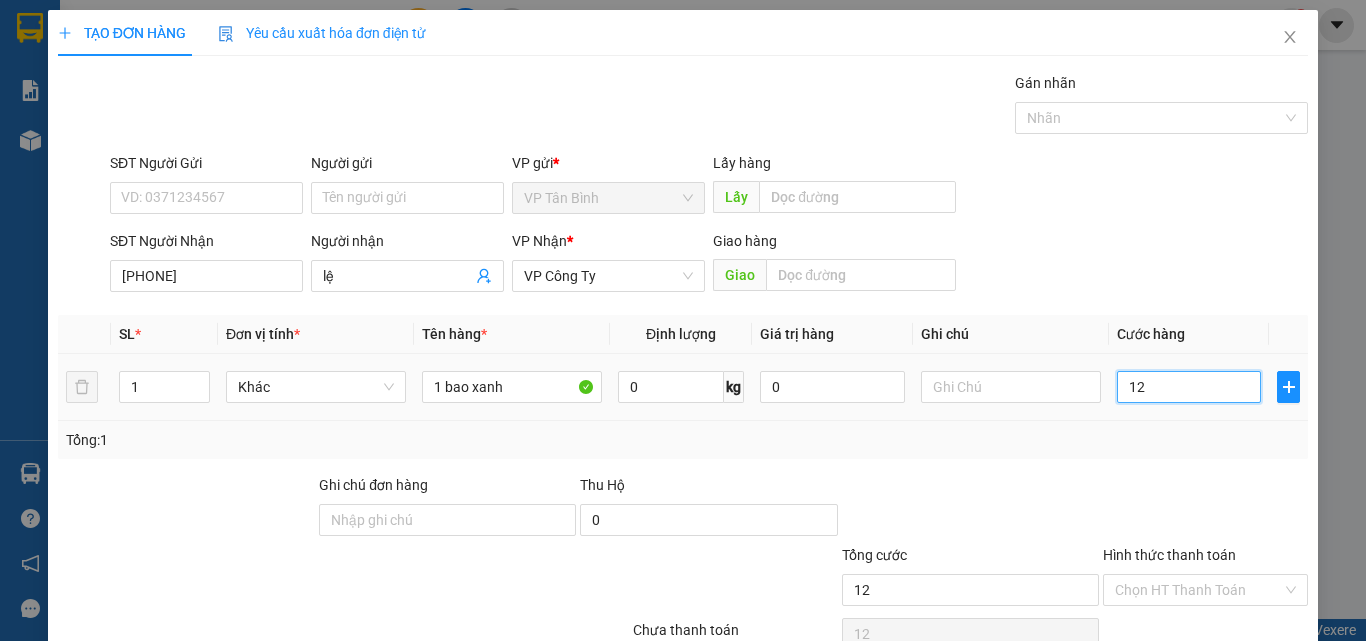 type on "120" 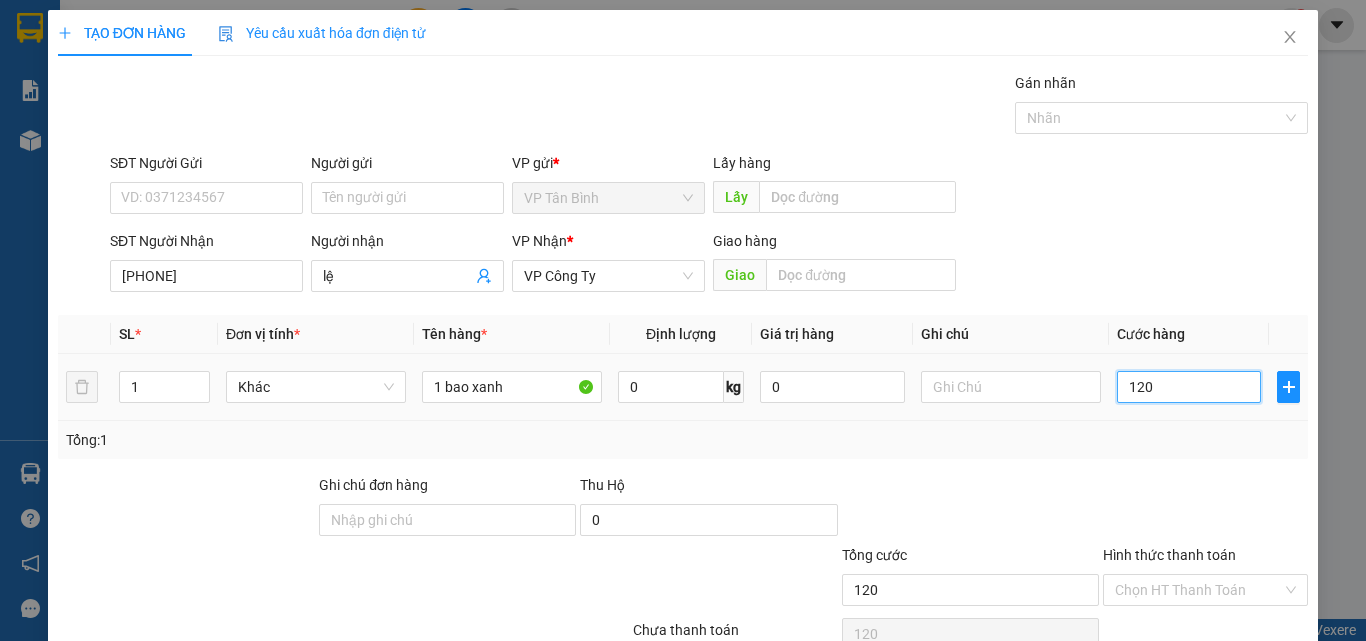 type on "1.200" 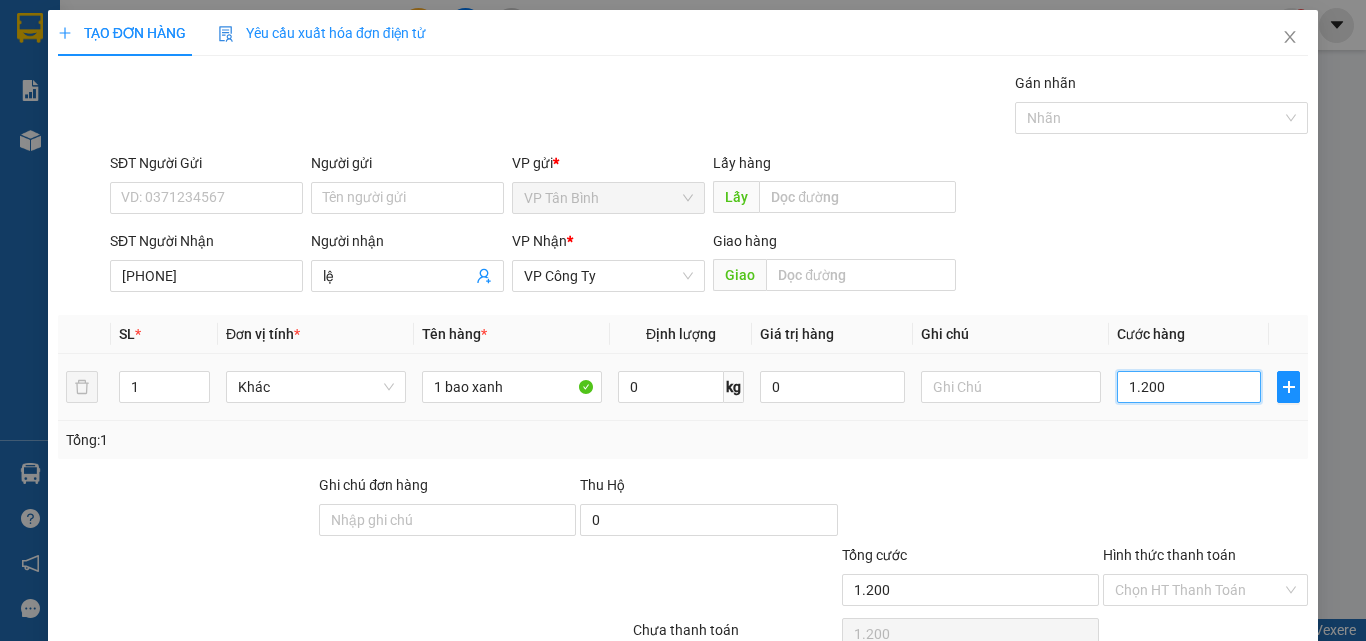type on "12.000" 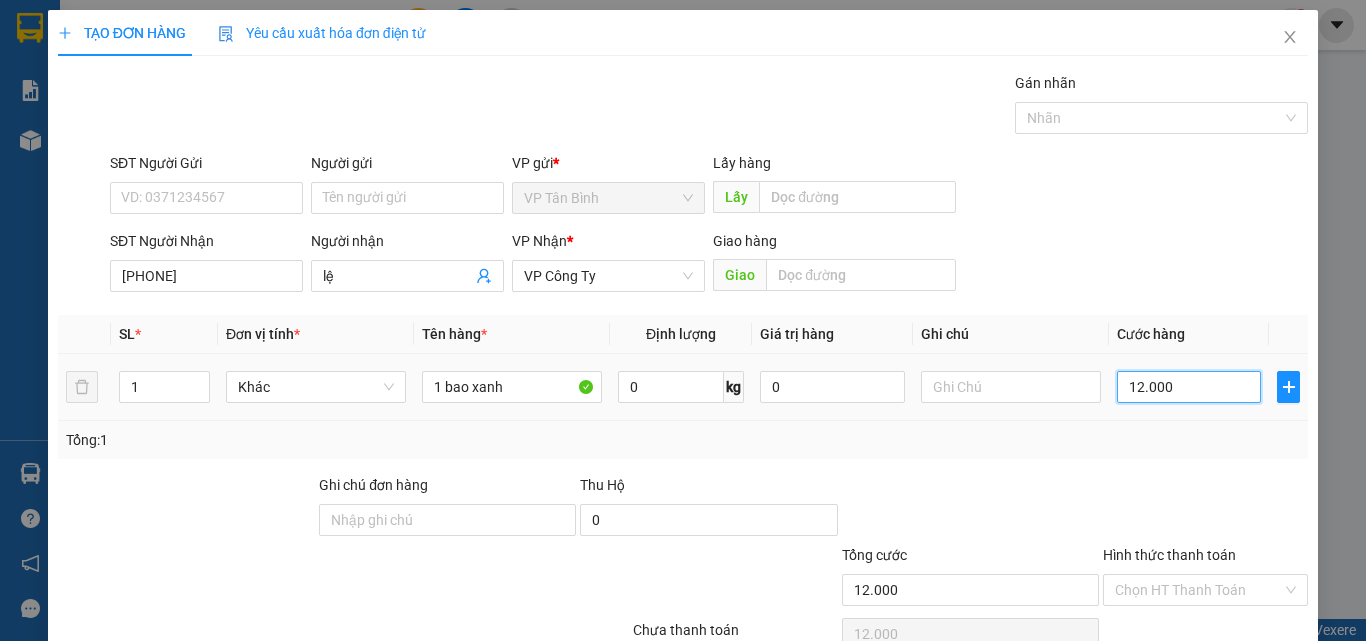 type on "120.000" 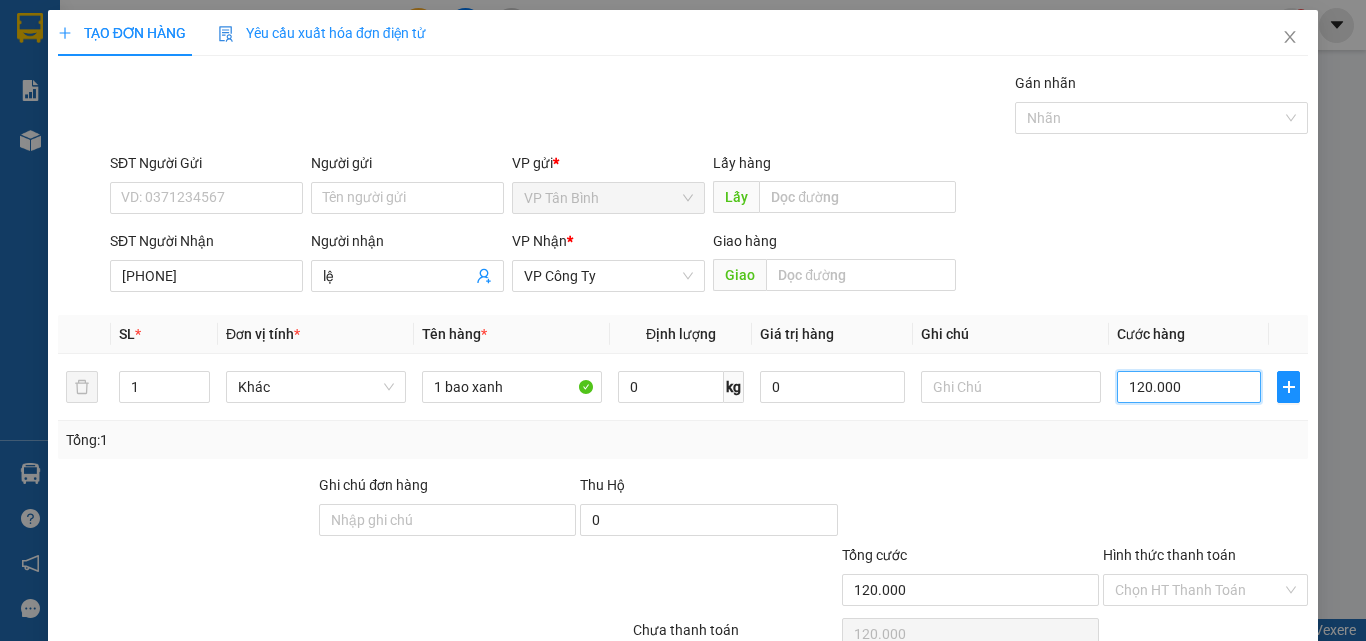 scroll, scrollTop: 99, scrollLeft: 0, axis: vertical 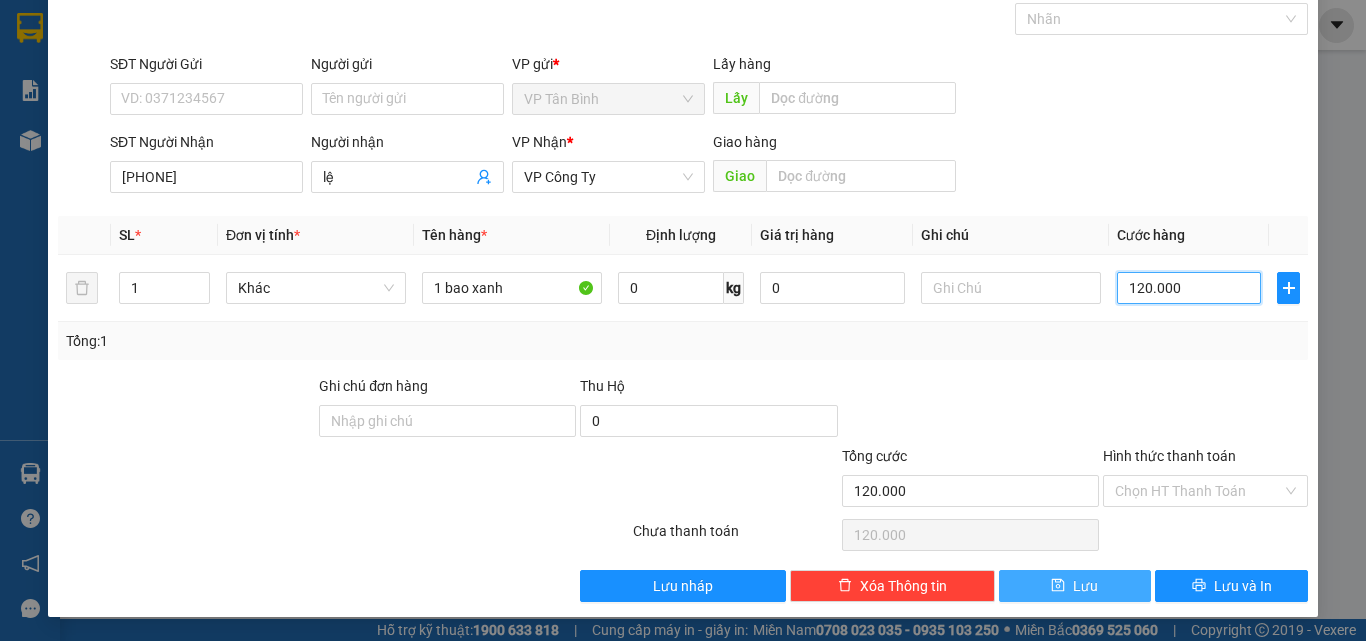type on "120.000" 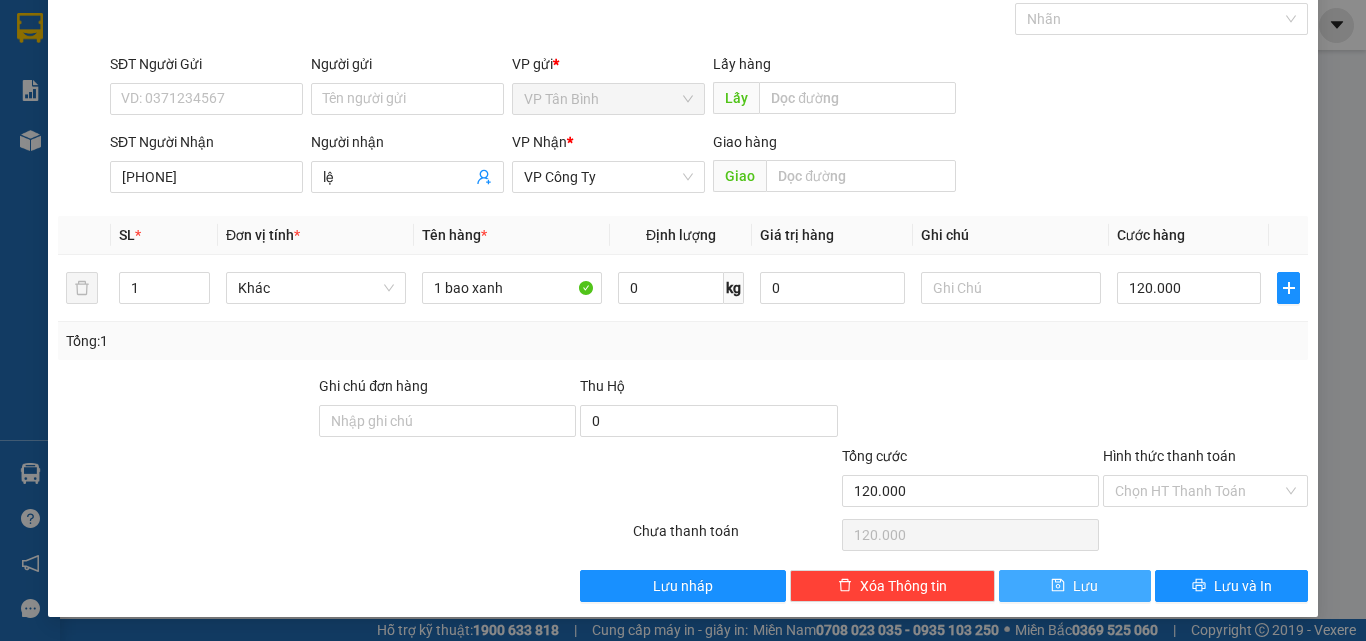 click on "Lưu" at bounding box center [1075, 586] 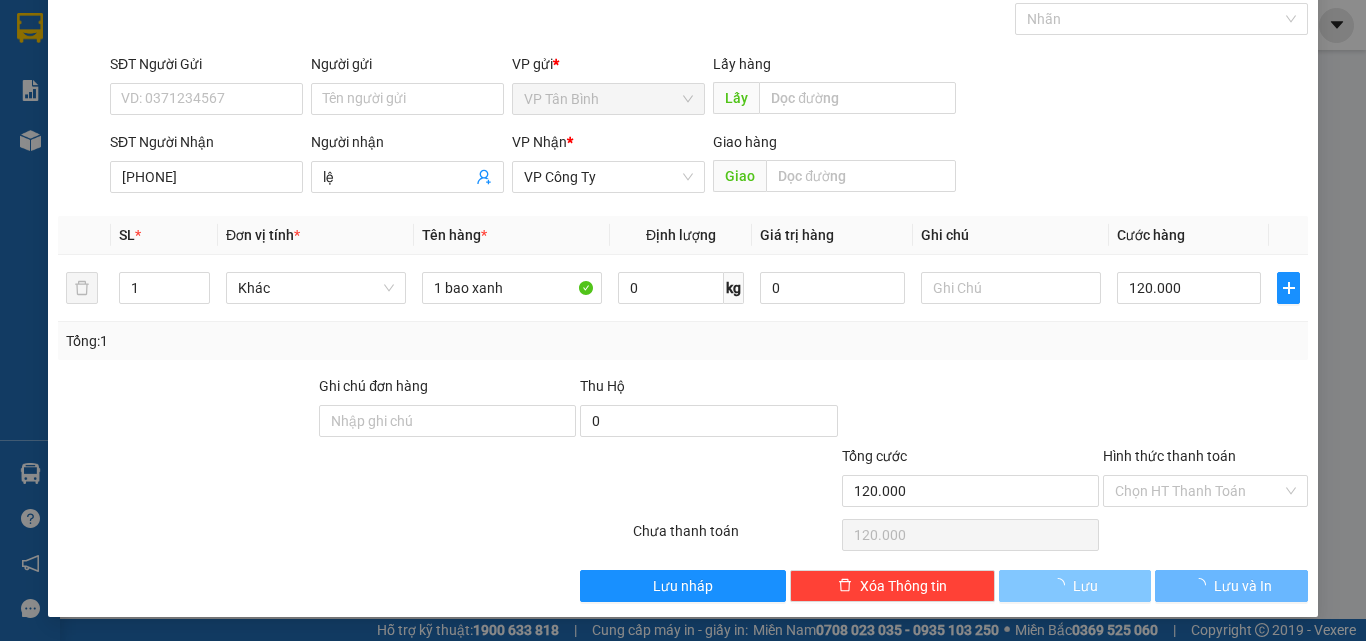 type 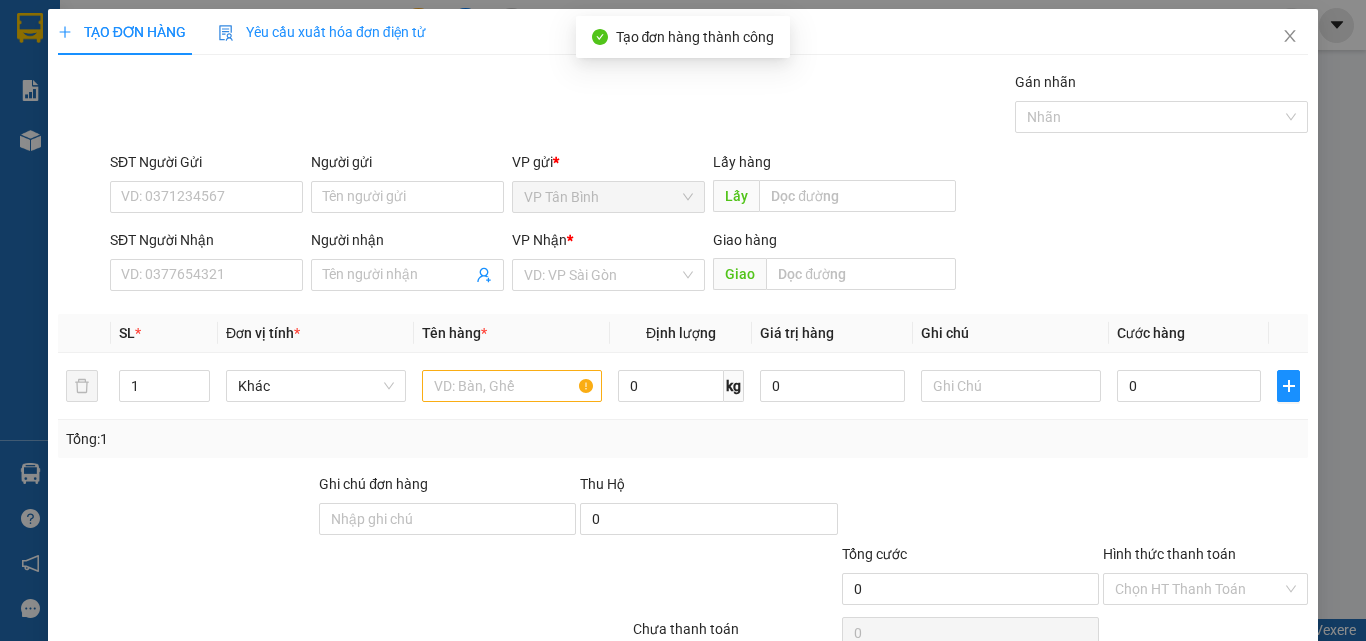 scroll, scrollTop: 0, scrollLeft: 0, axis: both 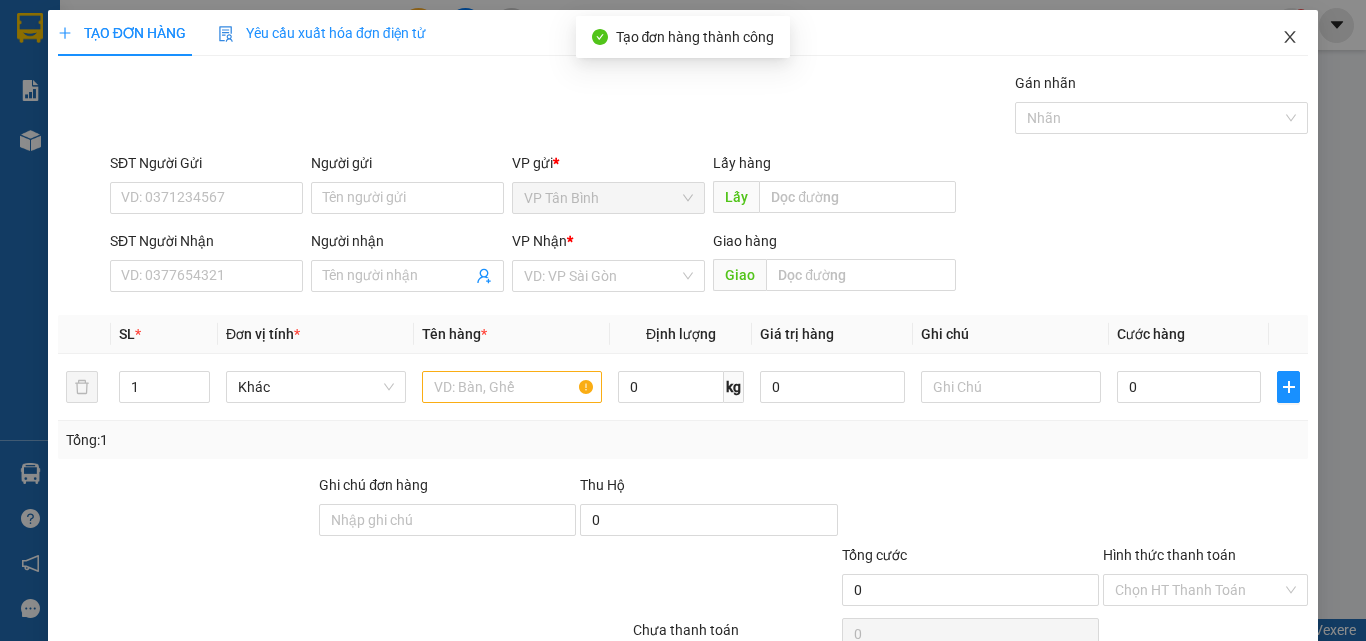 click 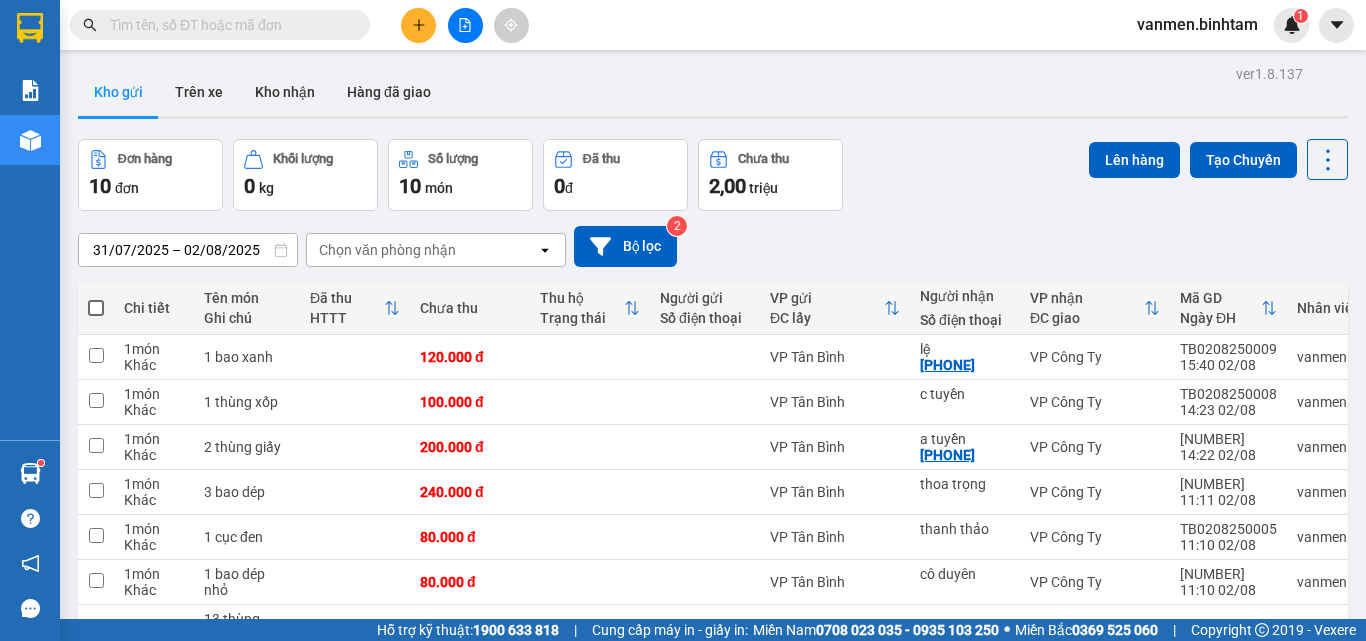 click at bounding box center (96, 308) 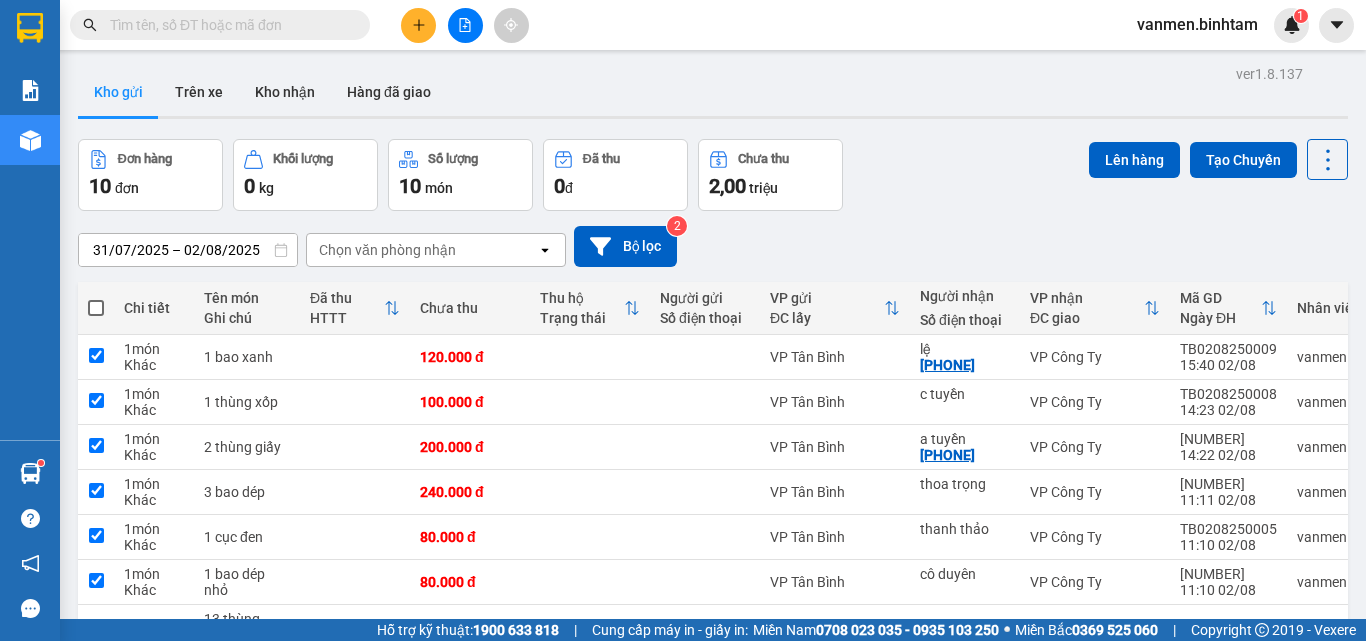 checkbox on "true" 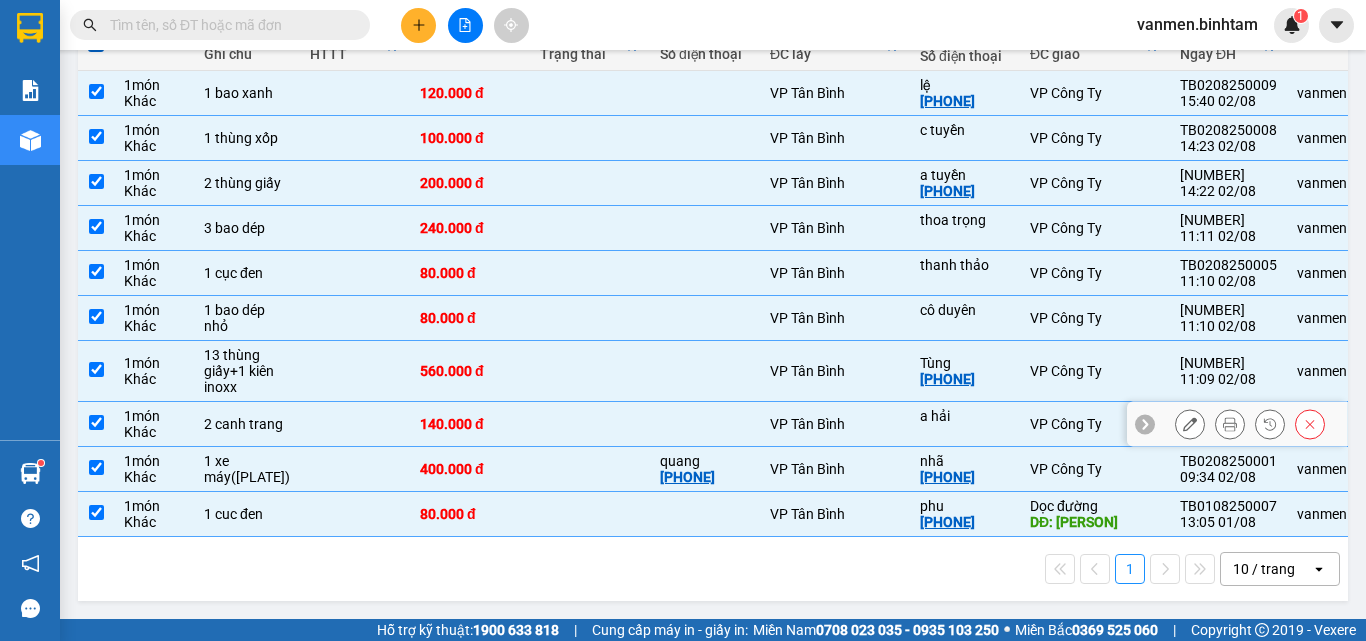 scroll, scrollTop: 288, scrollLeft: 0, axis: vertical 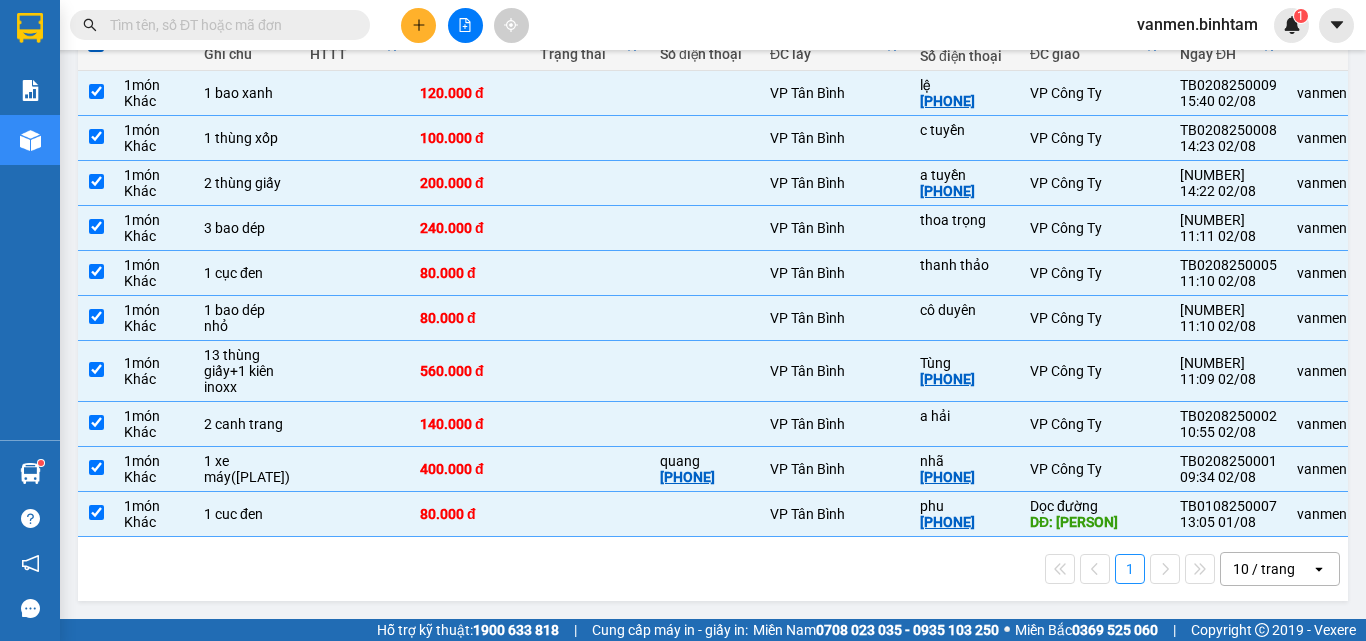 click on "10 / trang" at bounding box center (1266, 569) 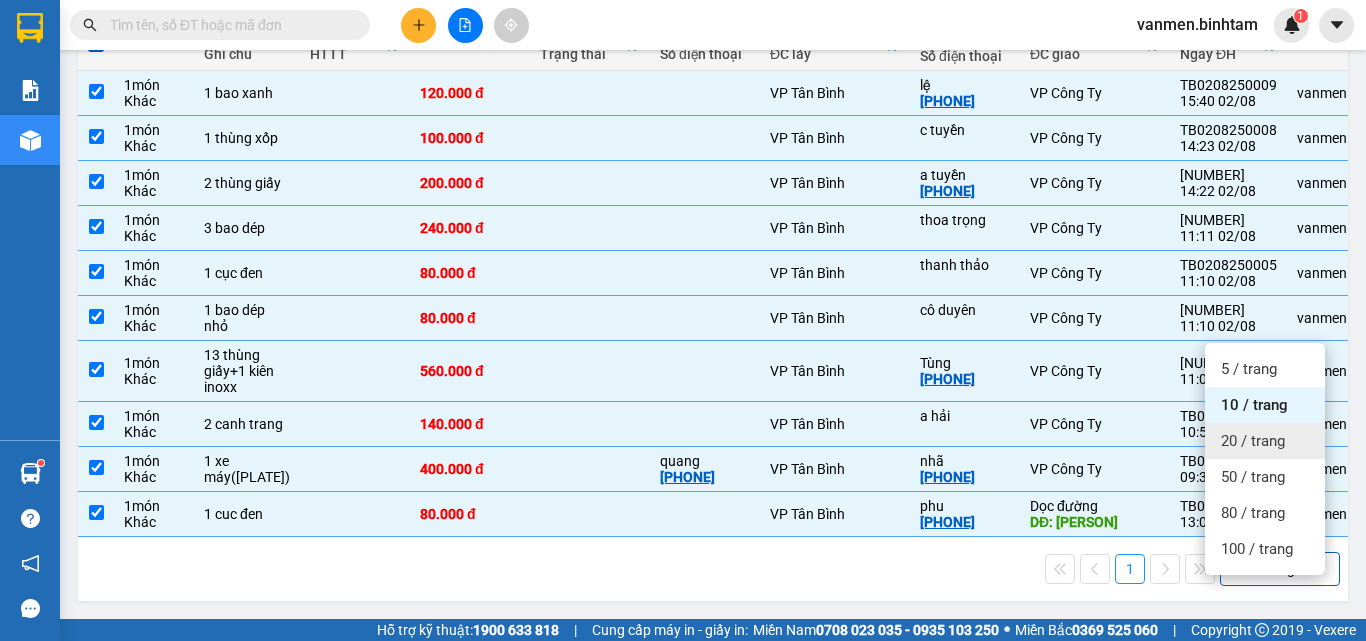 click on "20 / trang" at bounding box center [1253, 441] 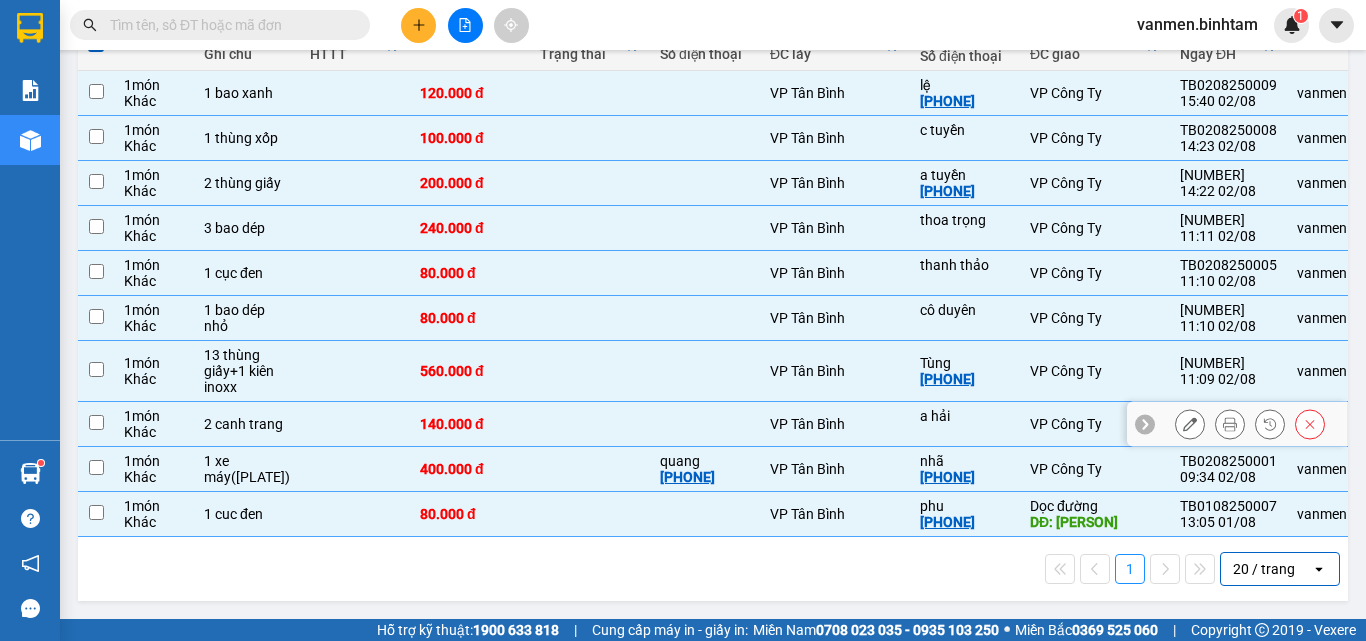 checkbox on "false" 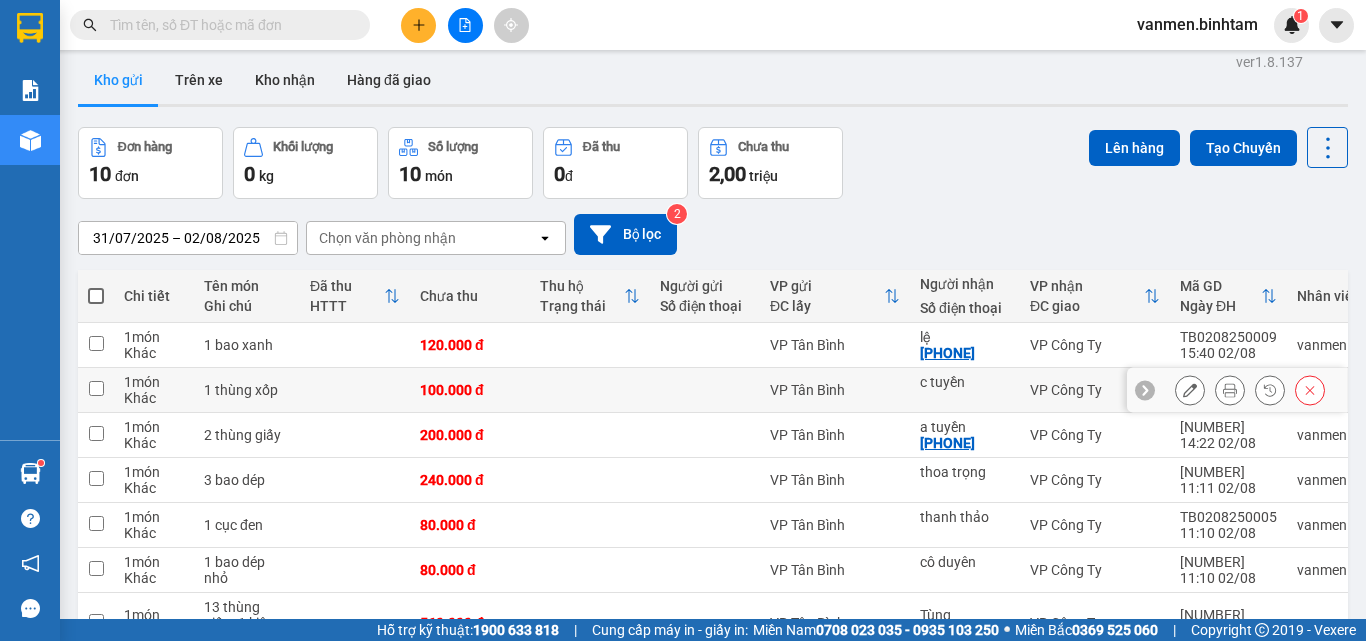 scroll, scrollTop: 0, scrollLeft: 0, axis: both 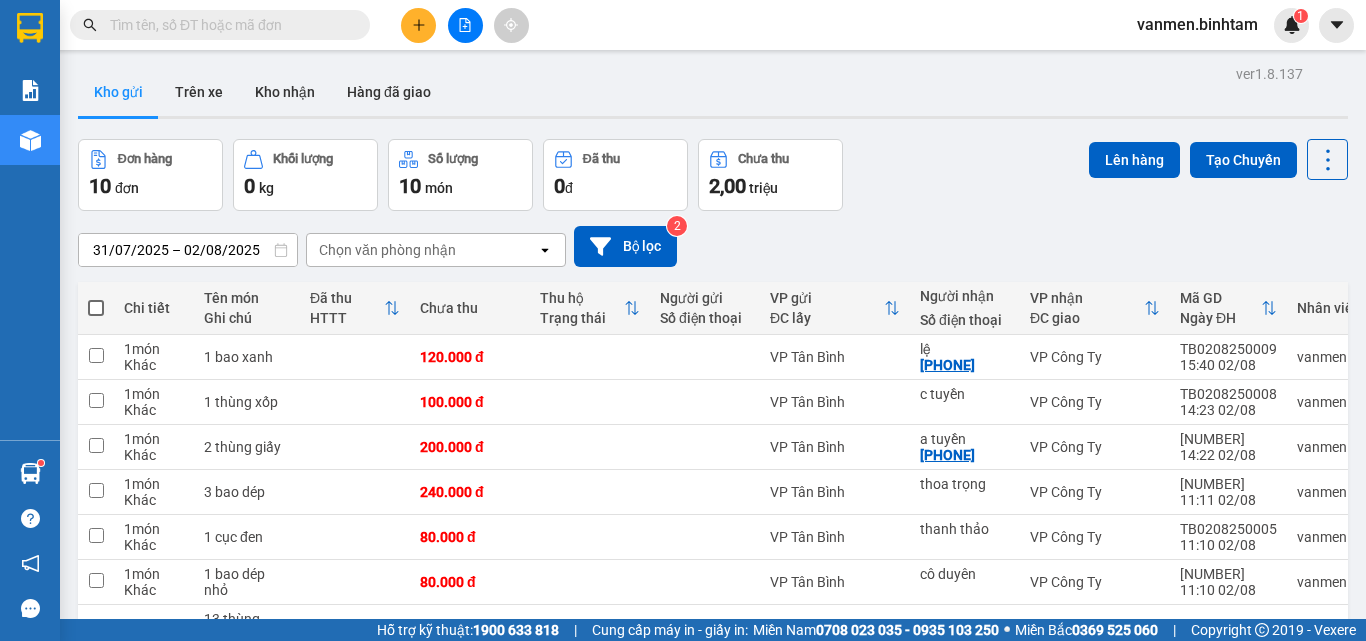 click at bounding box center (96, 308) 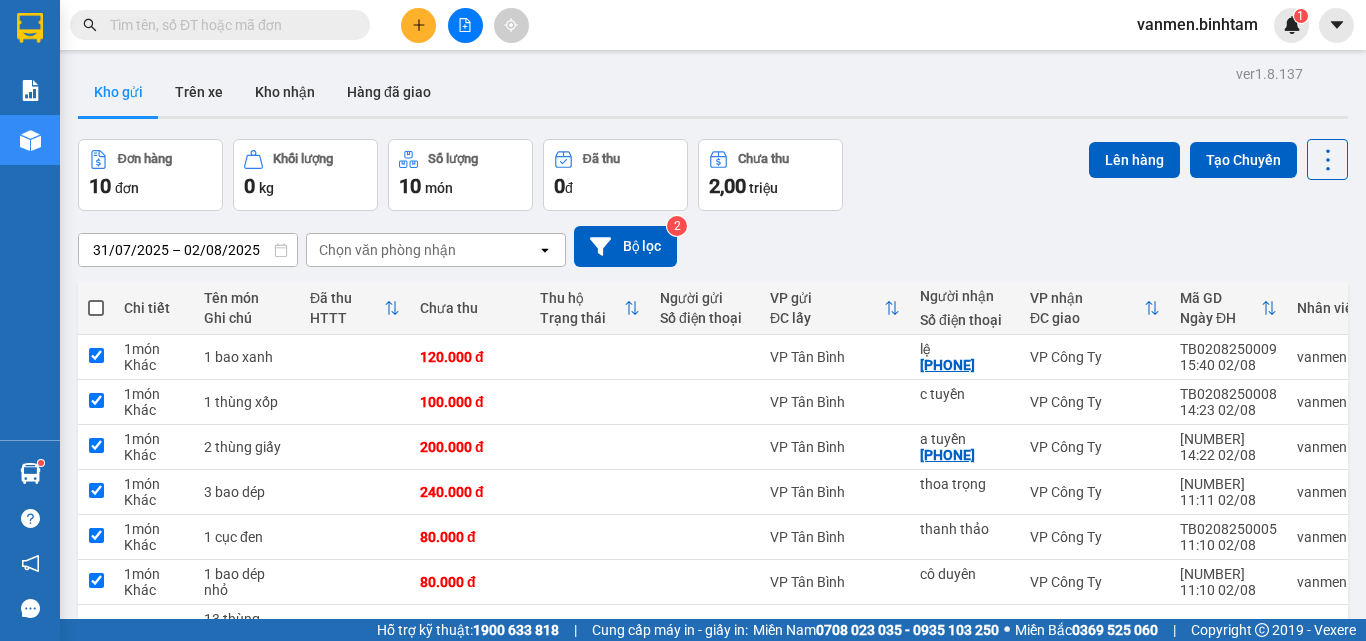 checkbox on "true" 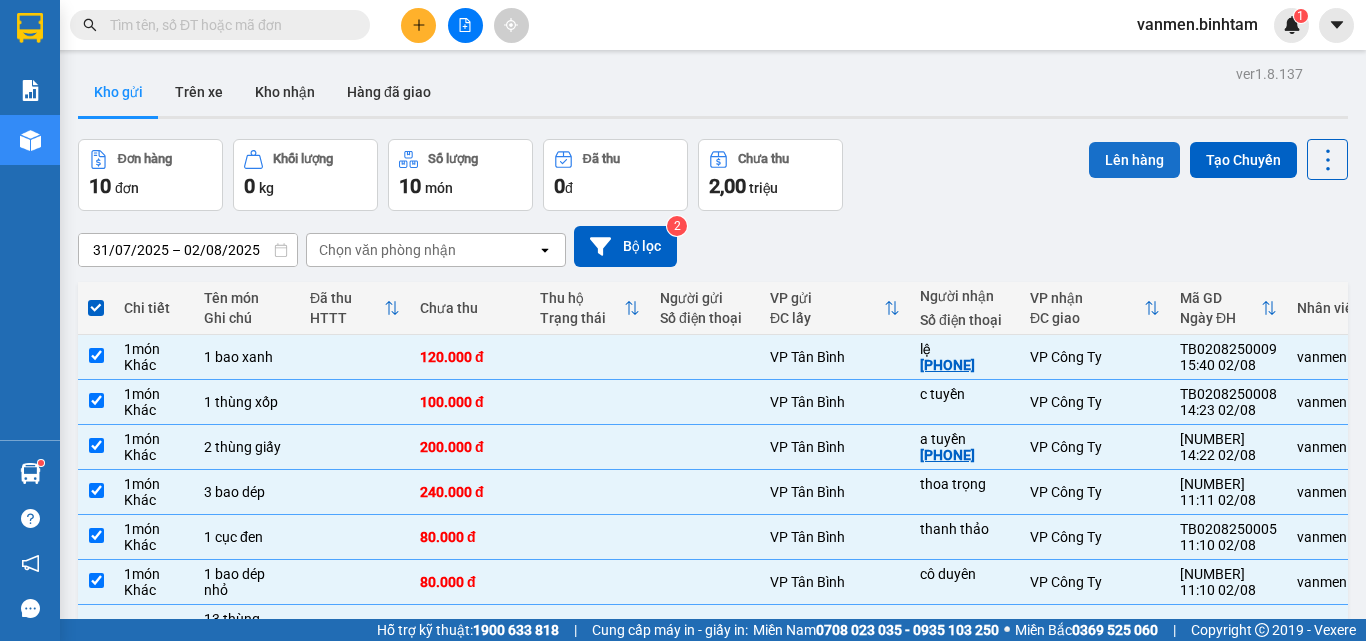 click on "Lên hàng" at bounding box center (1134, 160) 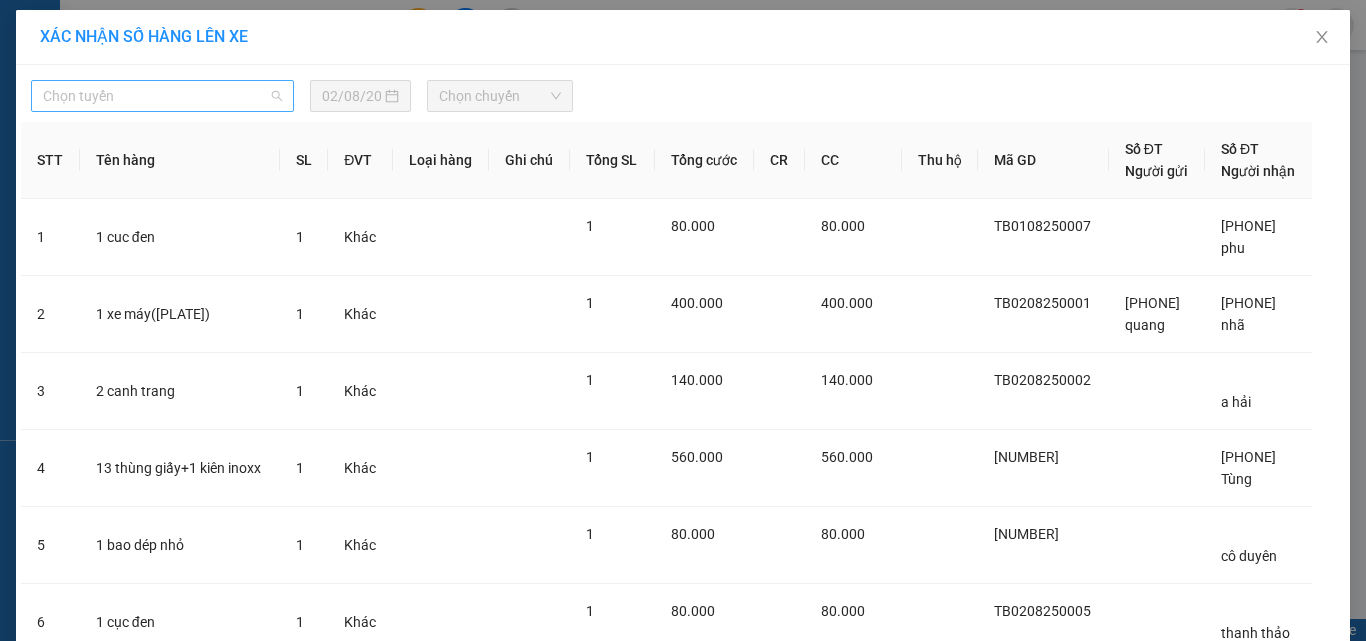 click on "Chọn tuyến" at bounding box center (162, 96) 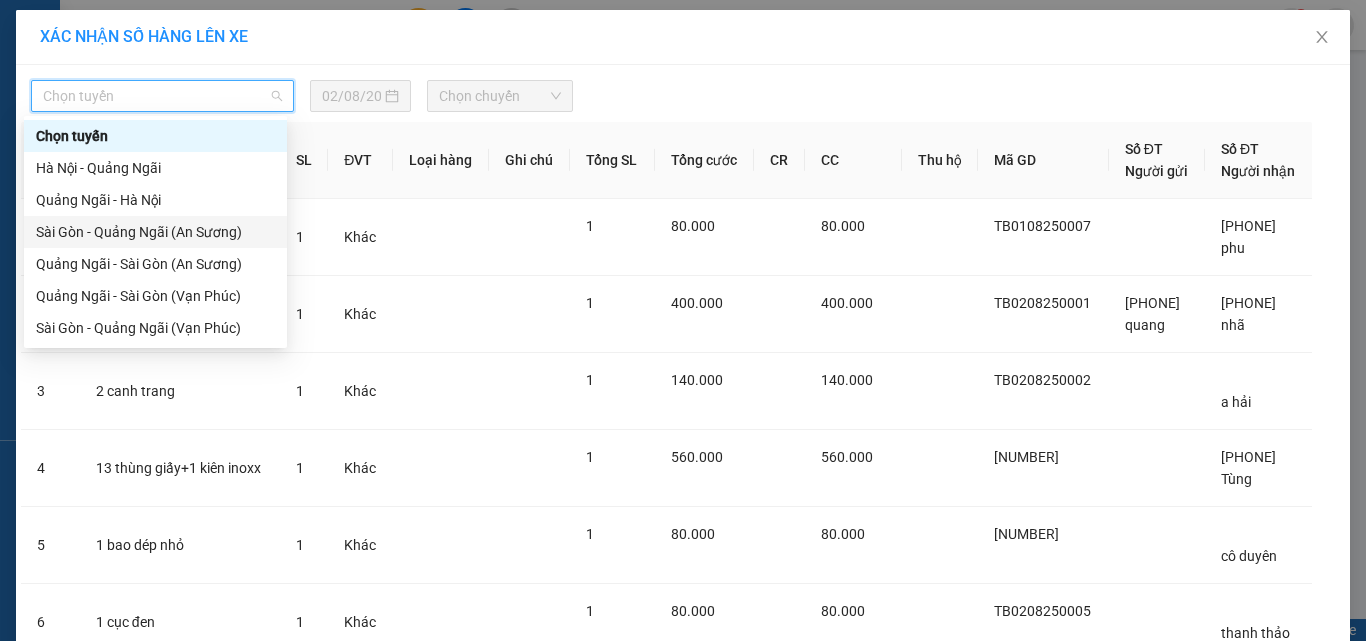 click on "Sài Gòn - Quảng Ngãi (An Sương)" at bounding box center [155, 232] 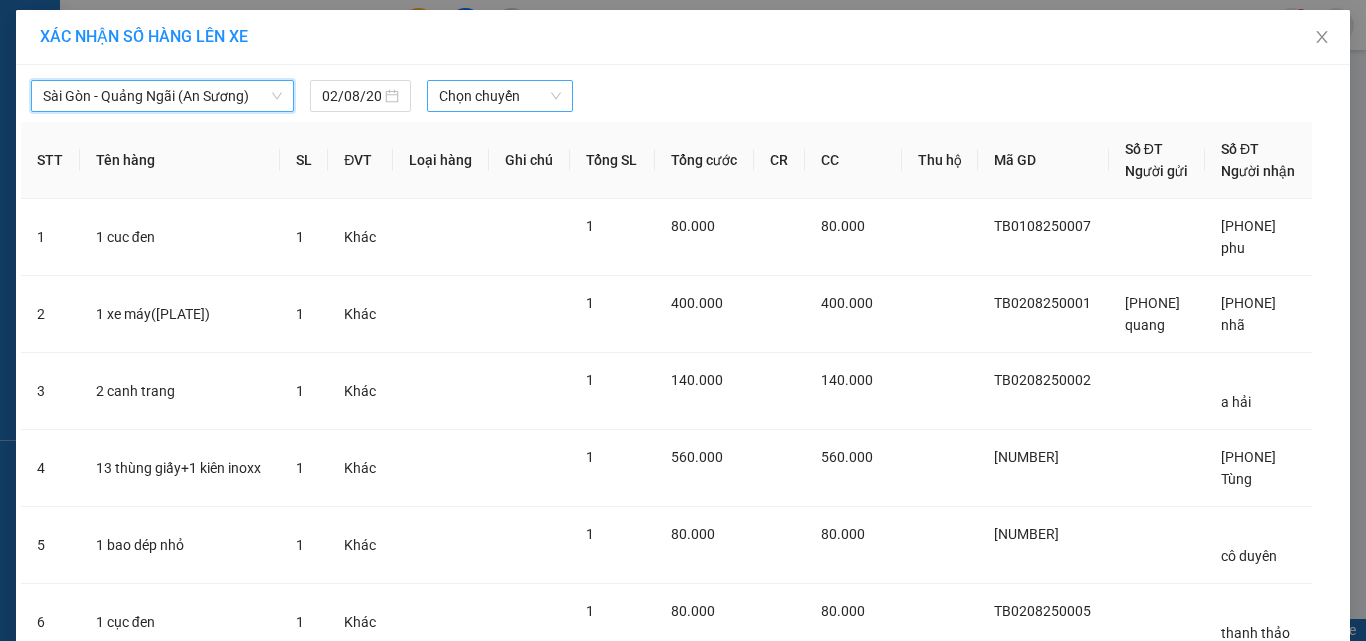 click on "Chọn chuyến" at bounding box center (500, 96) 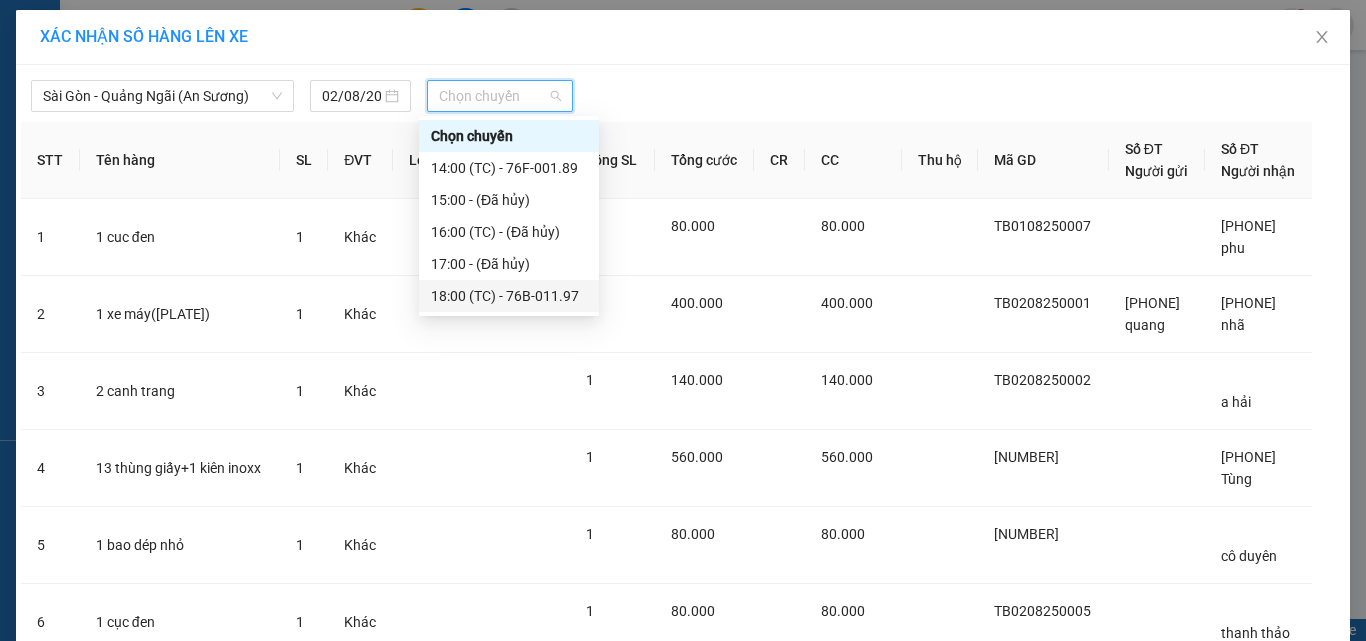 click on "18:00   (TC)   - 76B-011.97" at bounding box center [509, 296] 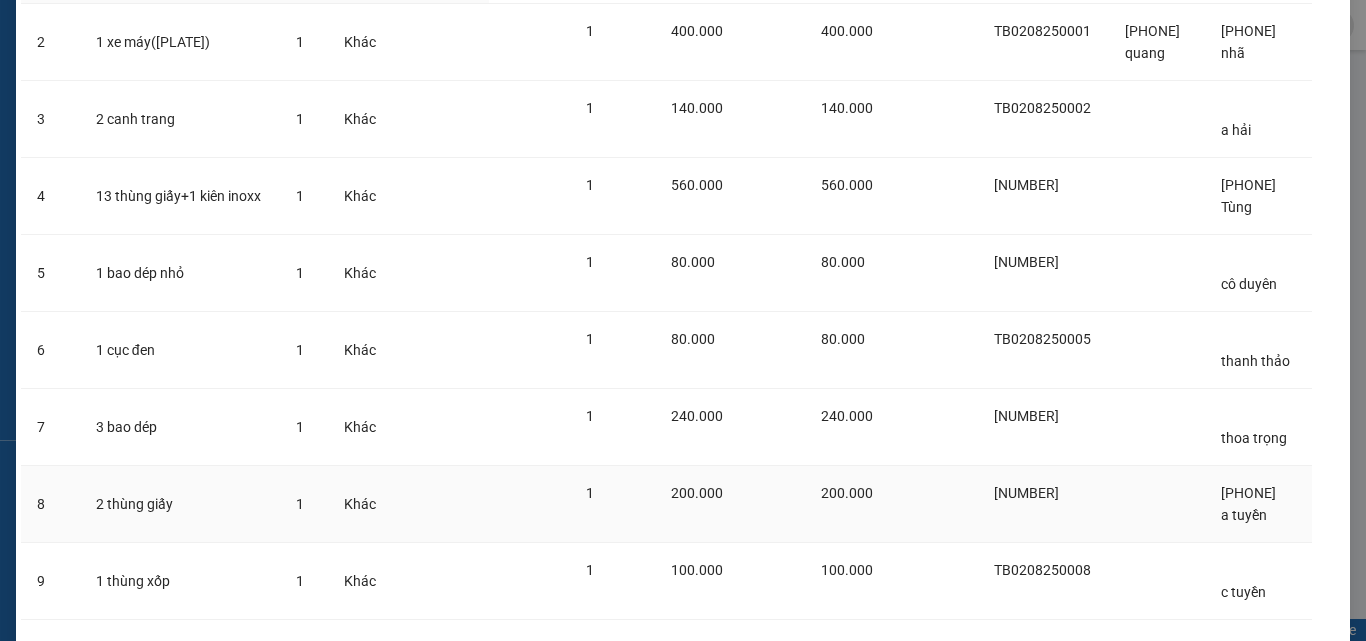 scroll, scrollTop: 486, scrollLeft: 0, axis: vertical 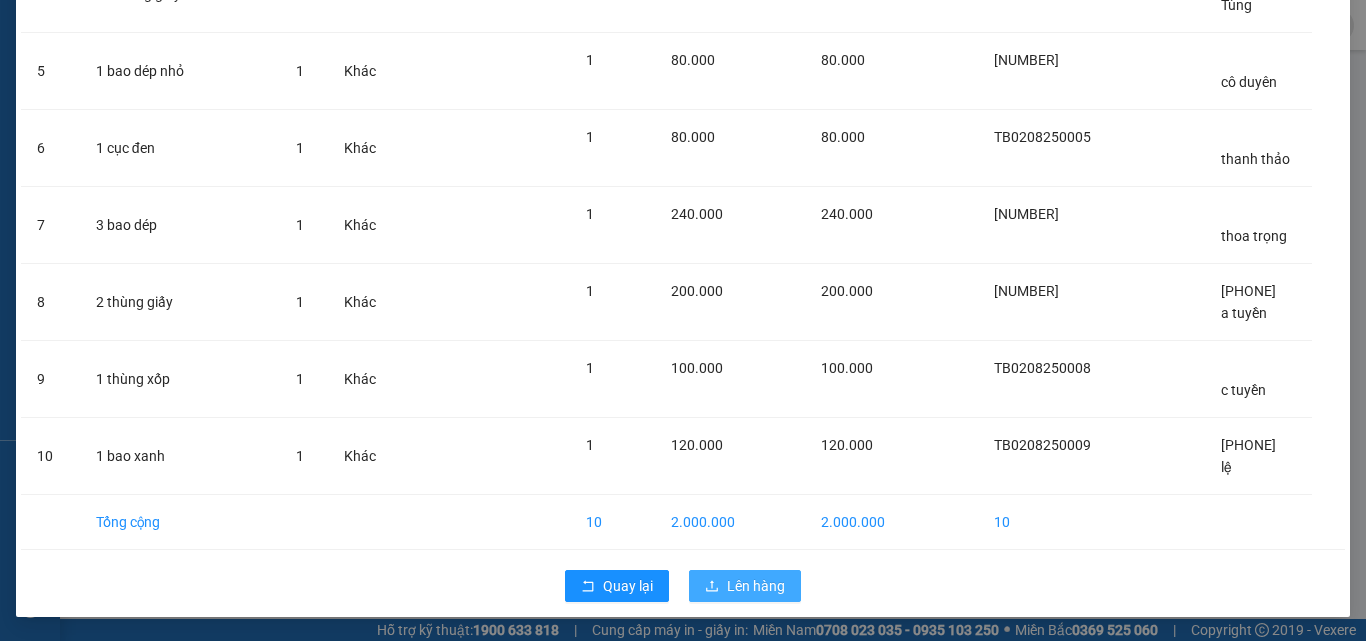 click on "Lên hàng" at bounding box center (756, 586) 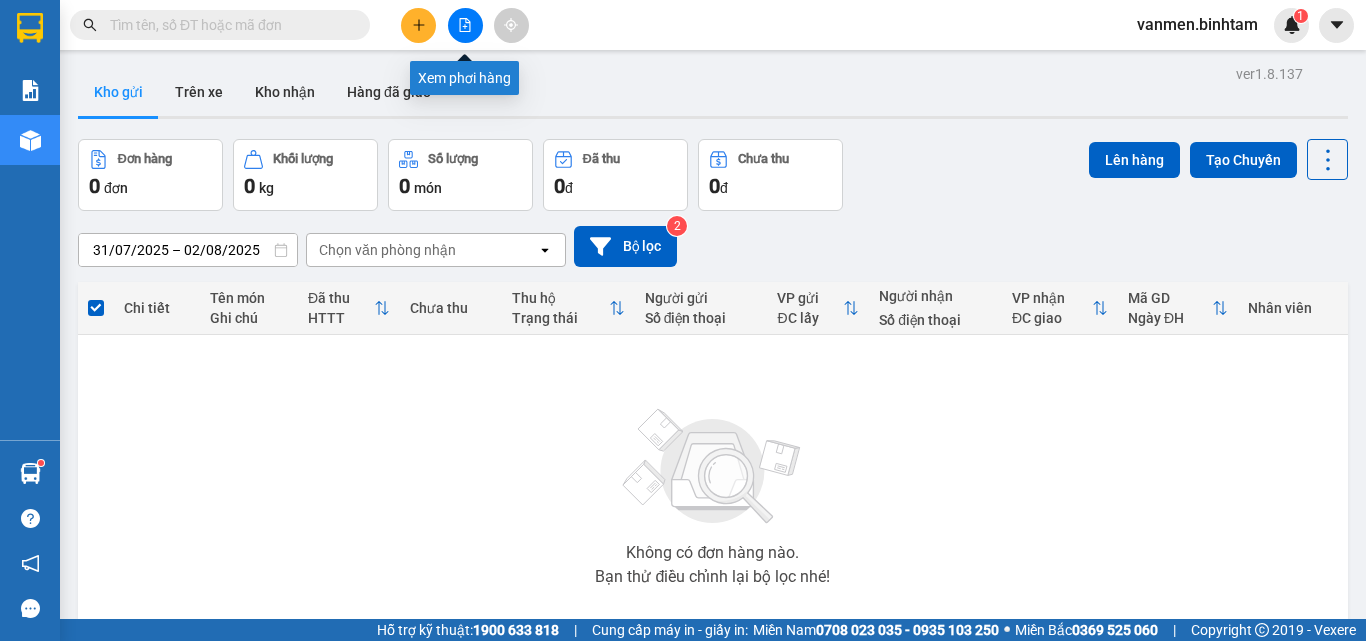 click 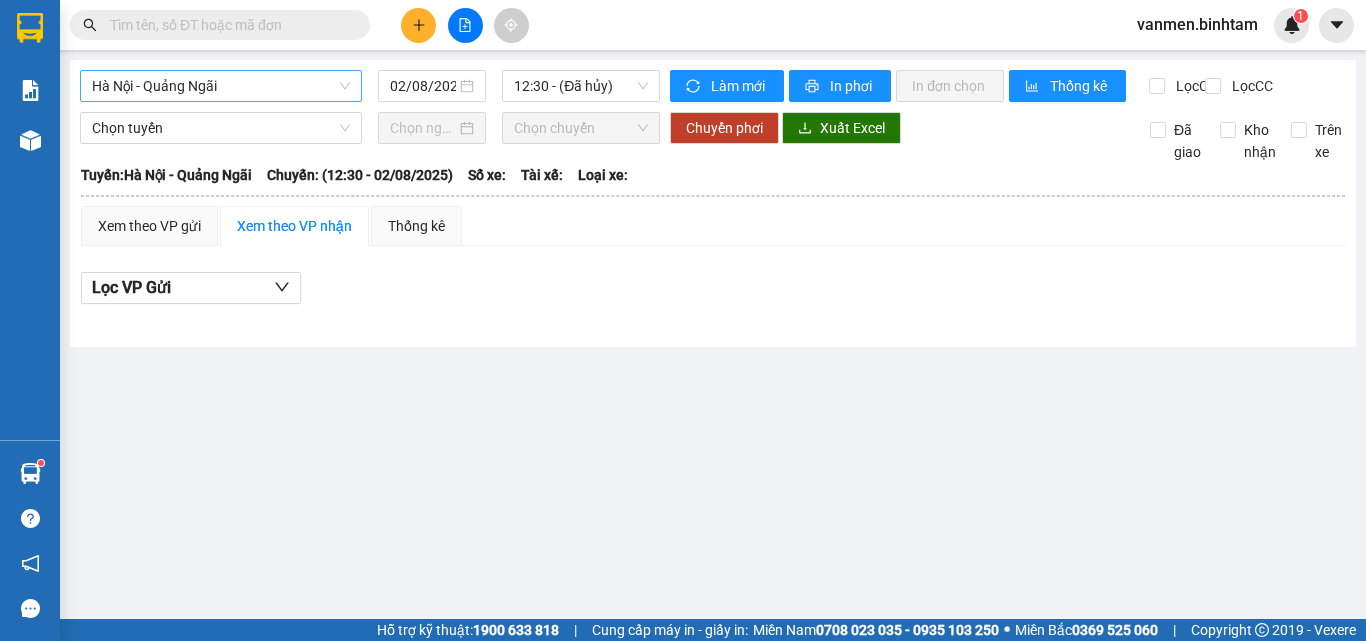click on "Hà Nội - Quảng Ngãi" at bounding box center (221, 86) 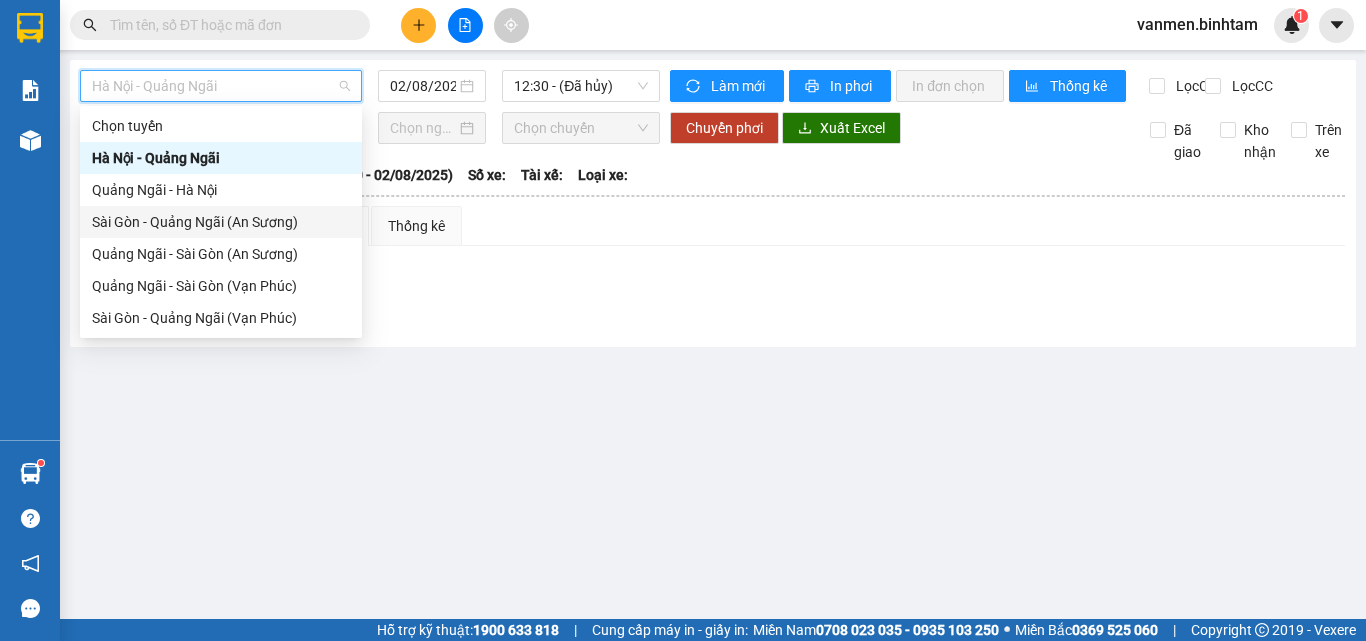 click on "Sài Gòn - Quảng Ngãi (An Sương)" at bounding box center [221, 222] 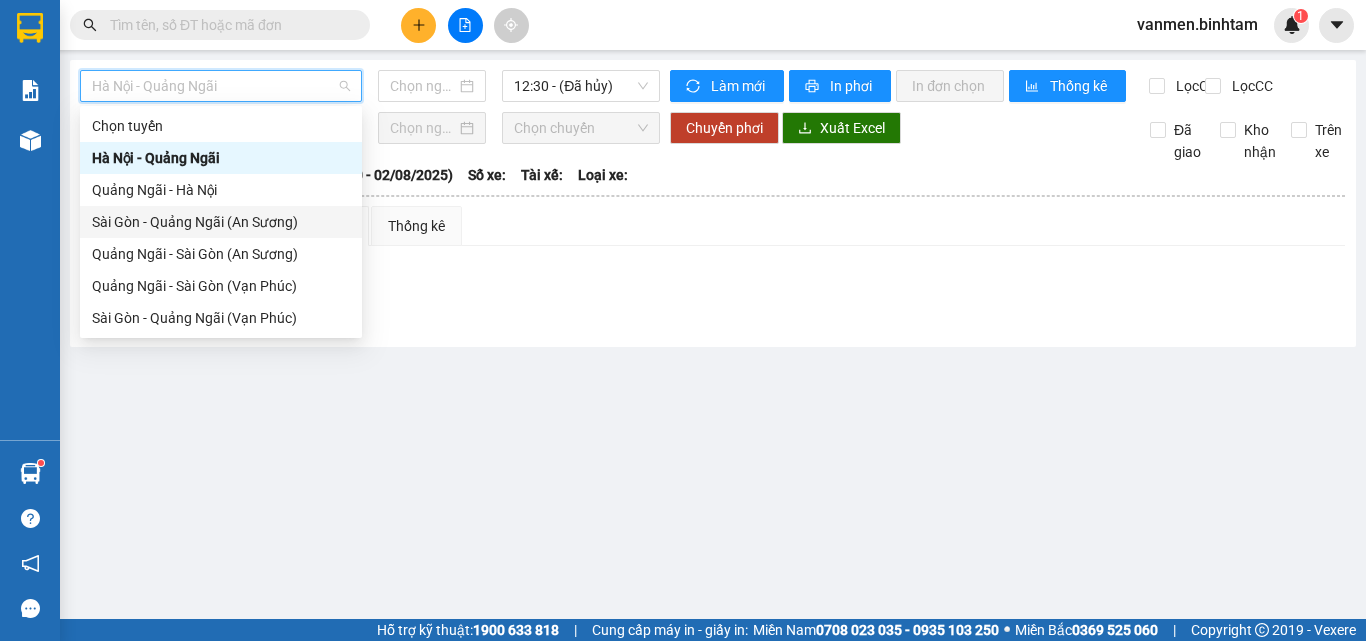 type on "02/08/2025" 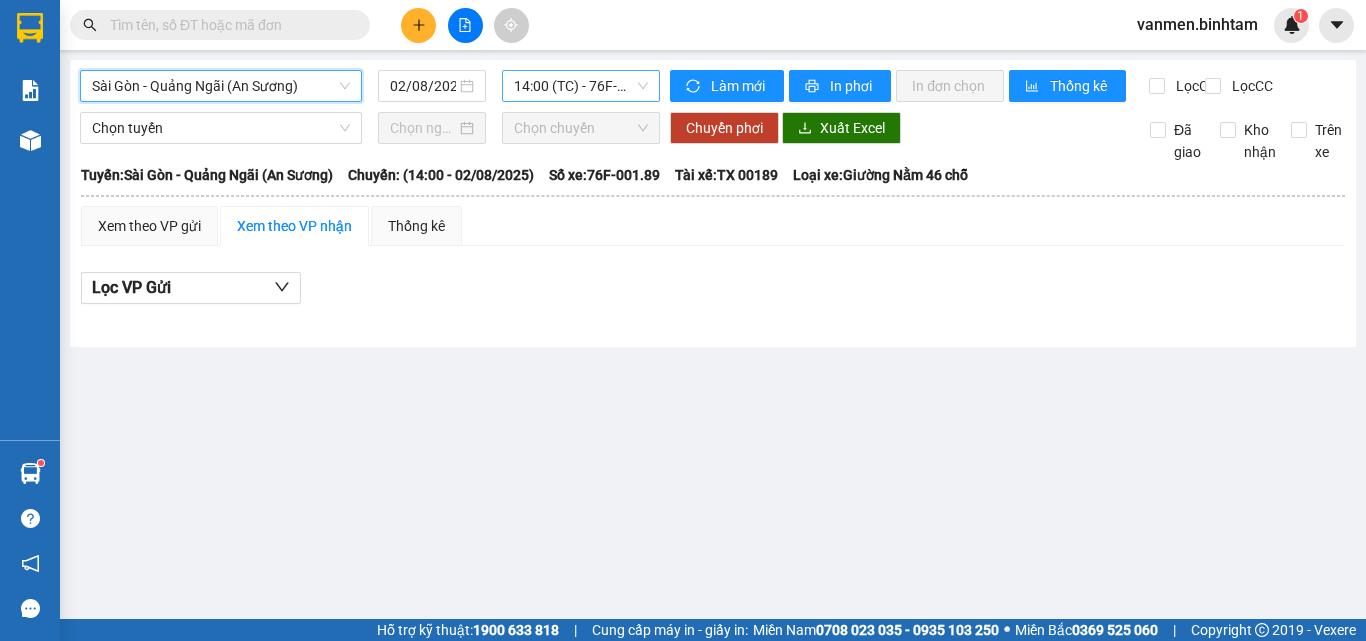 click on "14:00   (TC)   - 76F-001.89" at bounding box center [581, 86] 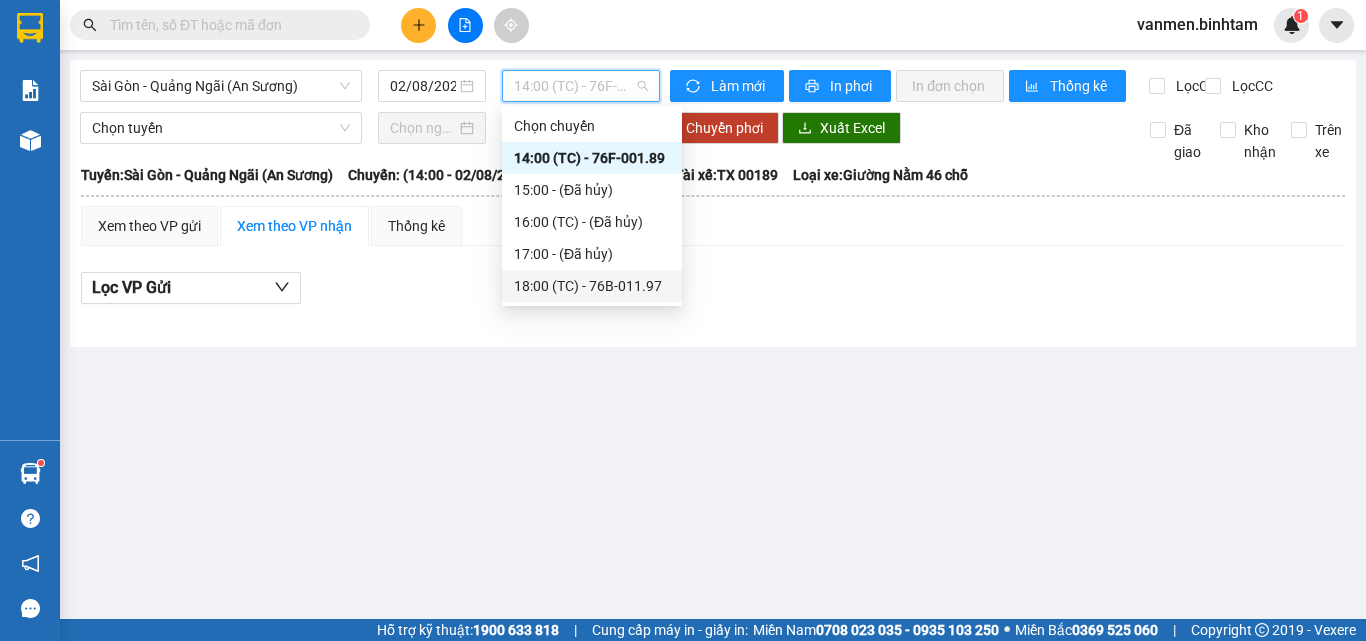 click on "18:00   (TC)   - 76B-011.97" at bounding box center [592, 286] 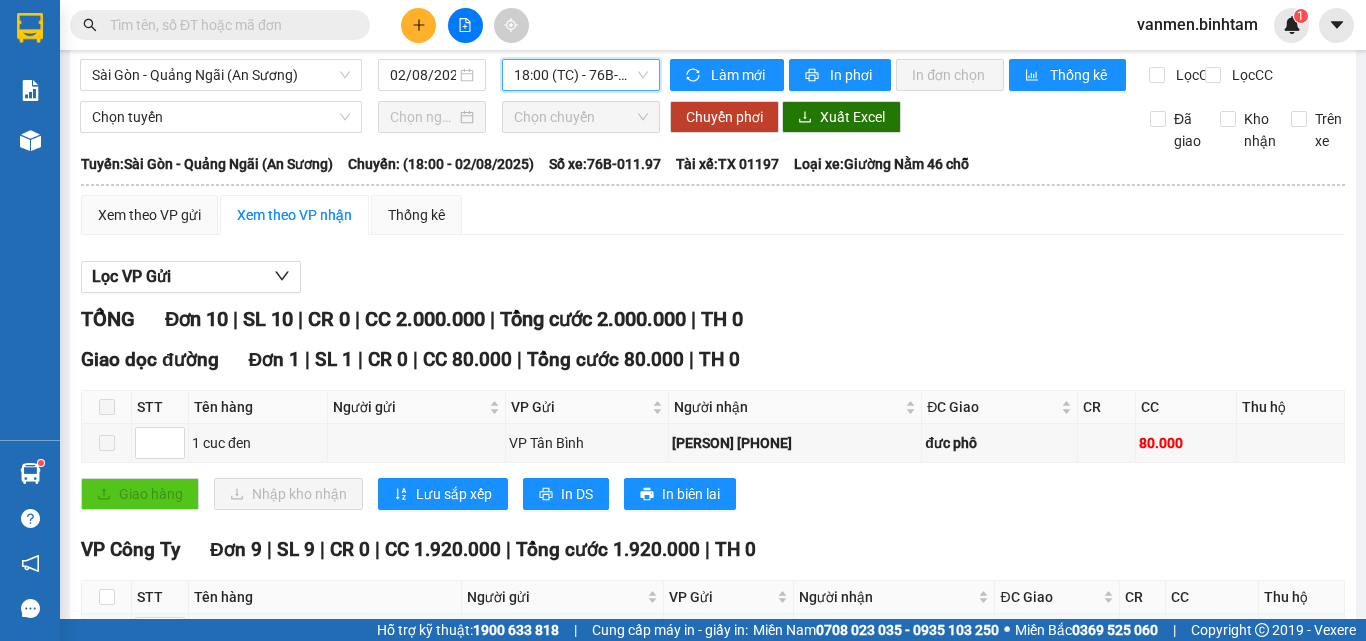 scroll, scrollTop: 0, scrollLeft: 0, axis: both 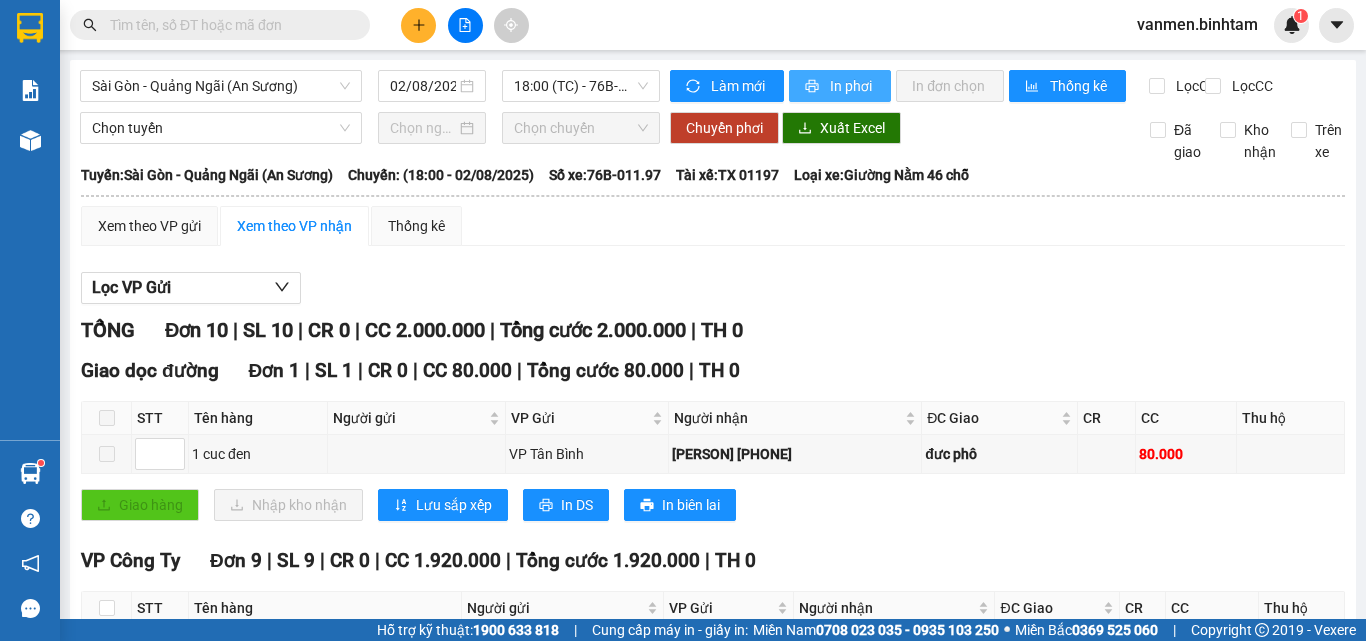 click on "In phơi" at bounding box center (852, 86) 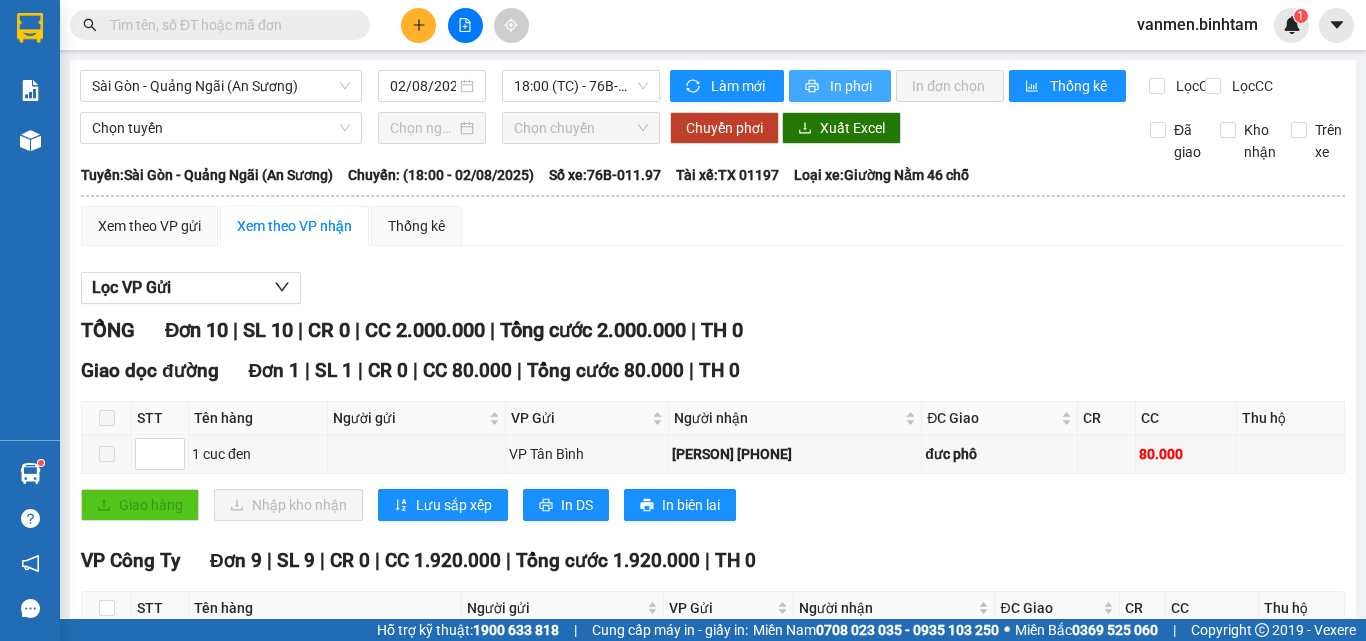 scroll, scrollTop: 0, scrollLeft: 0, axis: both 